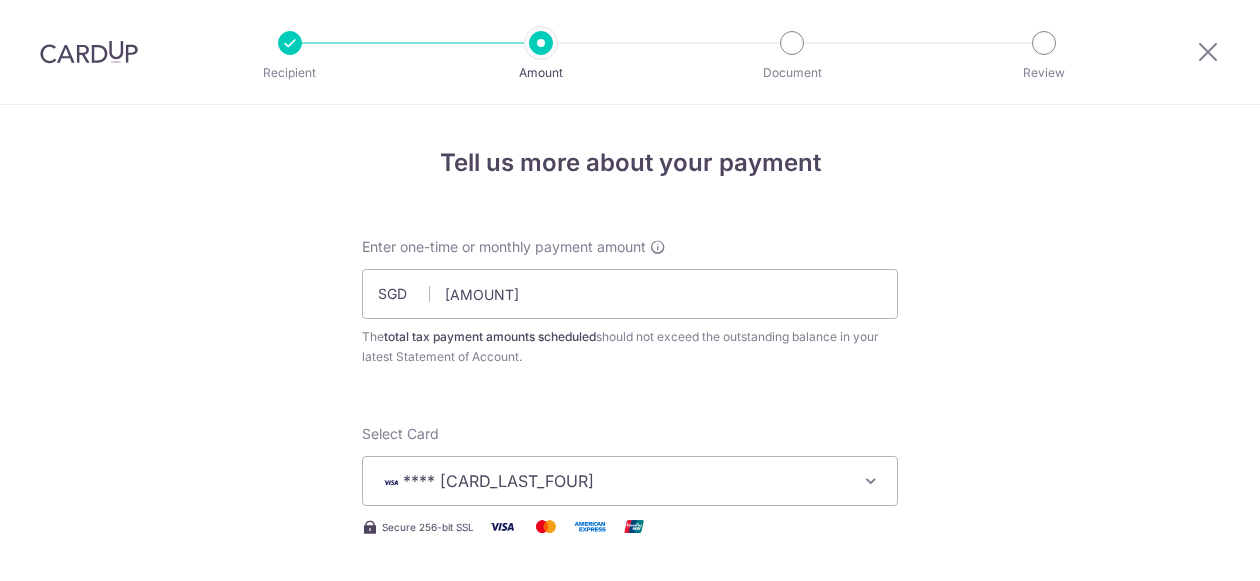 scroll, scrollTop: 0, scrollLeft: 0, axis: both 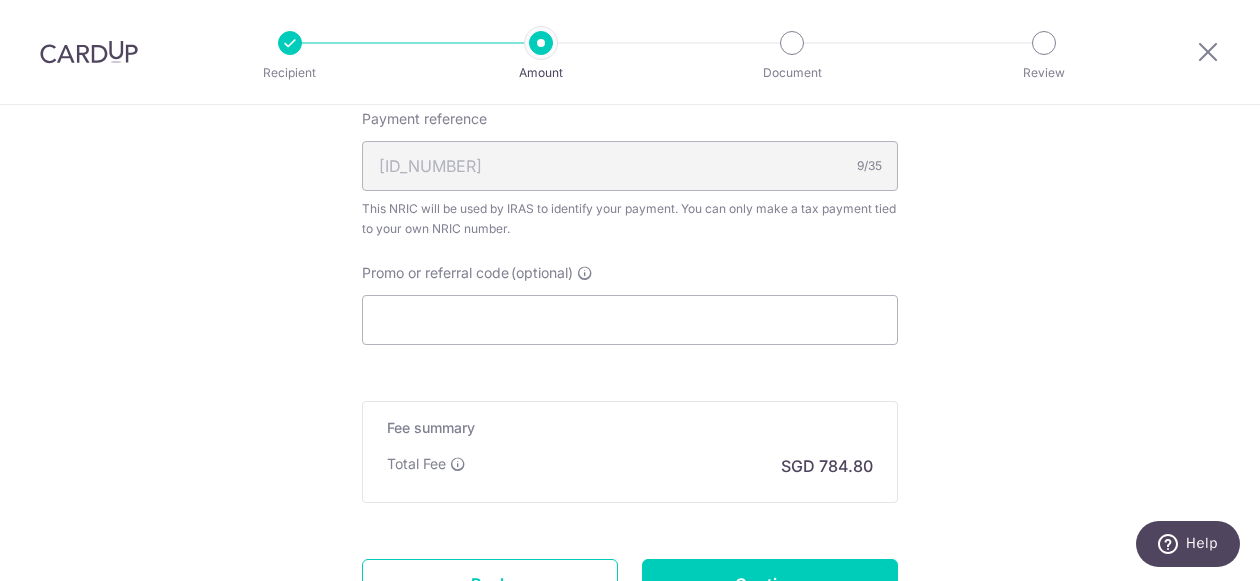 click on "Tell us more about your payment
Enter one-time or monthly payment amount
SGD
[AMOUNT]
[AMOUNT]
The  total tax payment amounts scheduled  should not exceed the outstanding balance in your latest Statement of Account.
Select Card
[CARD_LAST_FOUR]
Add credit card
Your Cards
[CARD_LAST_FOUR]
Secure 256-bit SSL
Text
New card details" at bounding box center [630, -211] 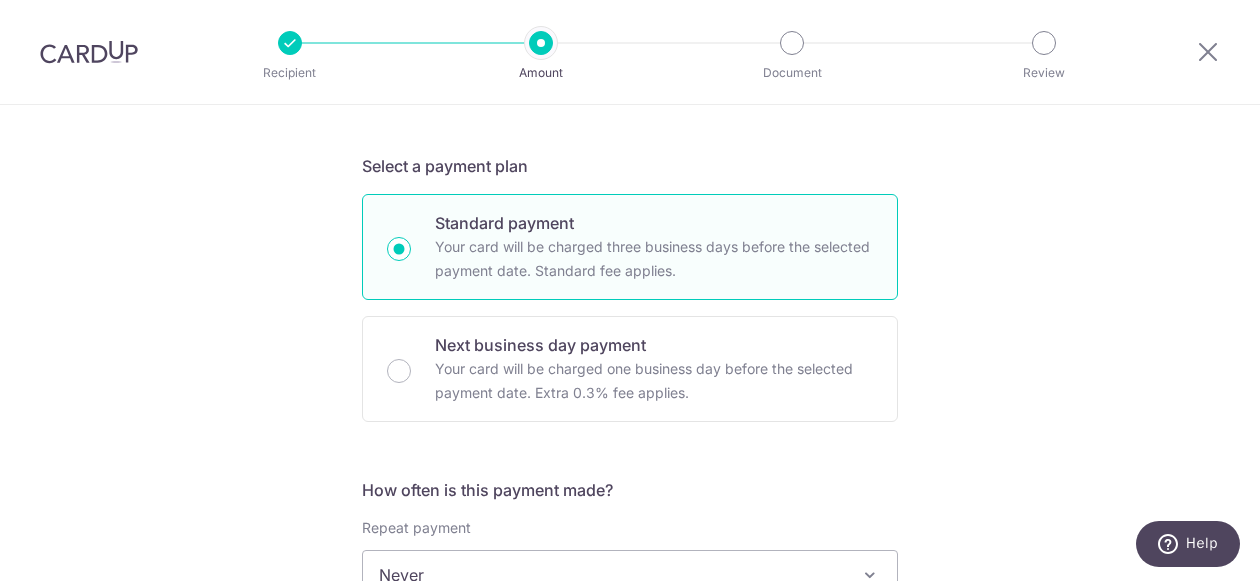 scroll, scrollTop: 446, scrollLeft: 0, axis: vertical 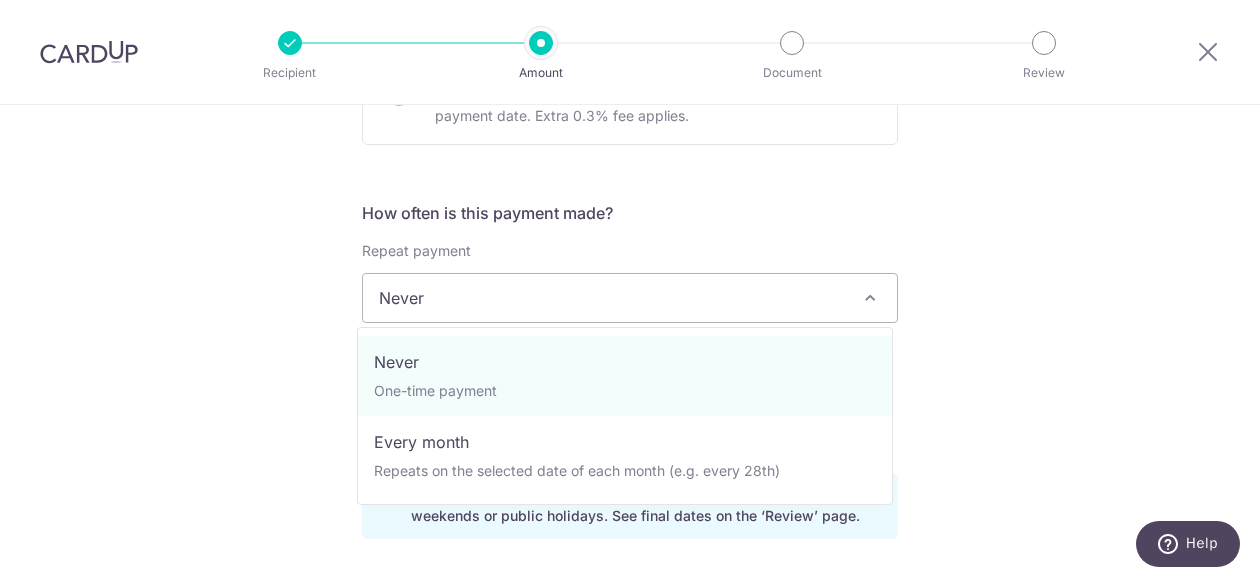 click at bounding box center (870, 298) 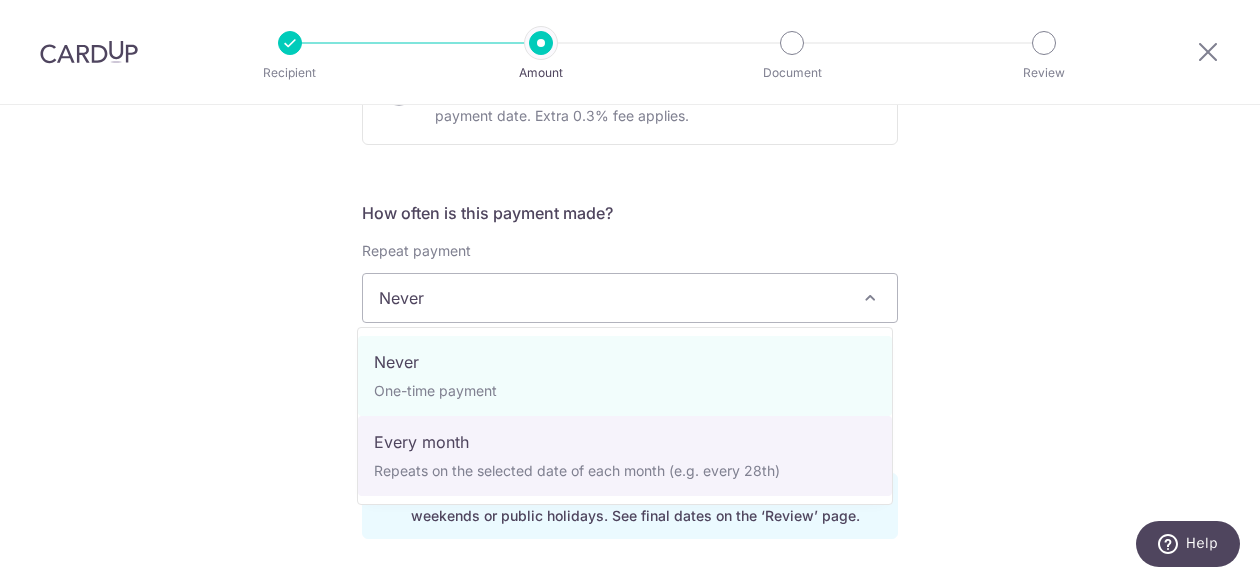 select on "3" 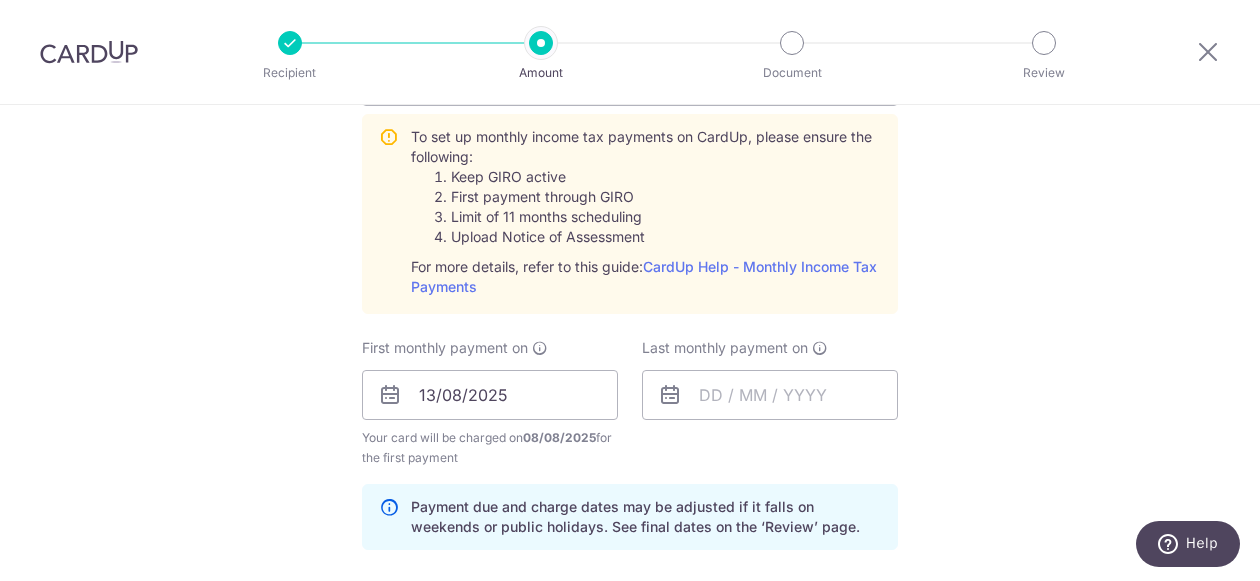 scroll, scrollTop: 954, scrollLeft: 0, axis: vertical 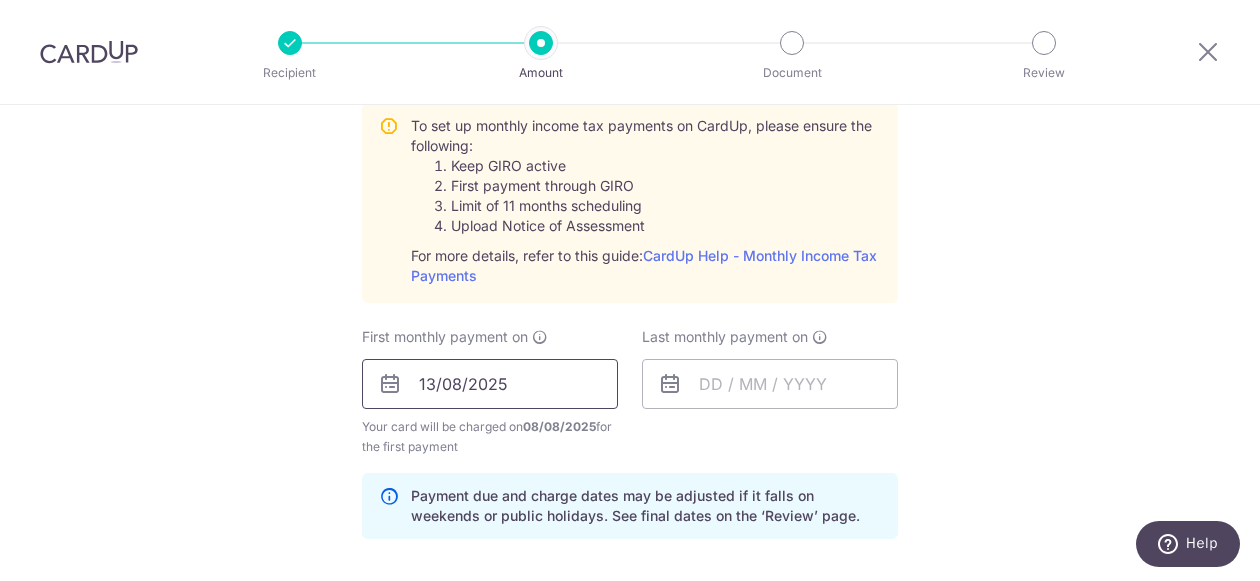 click on "13/08/2025" at bounding box center (490, 384) 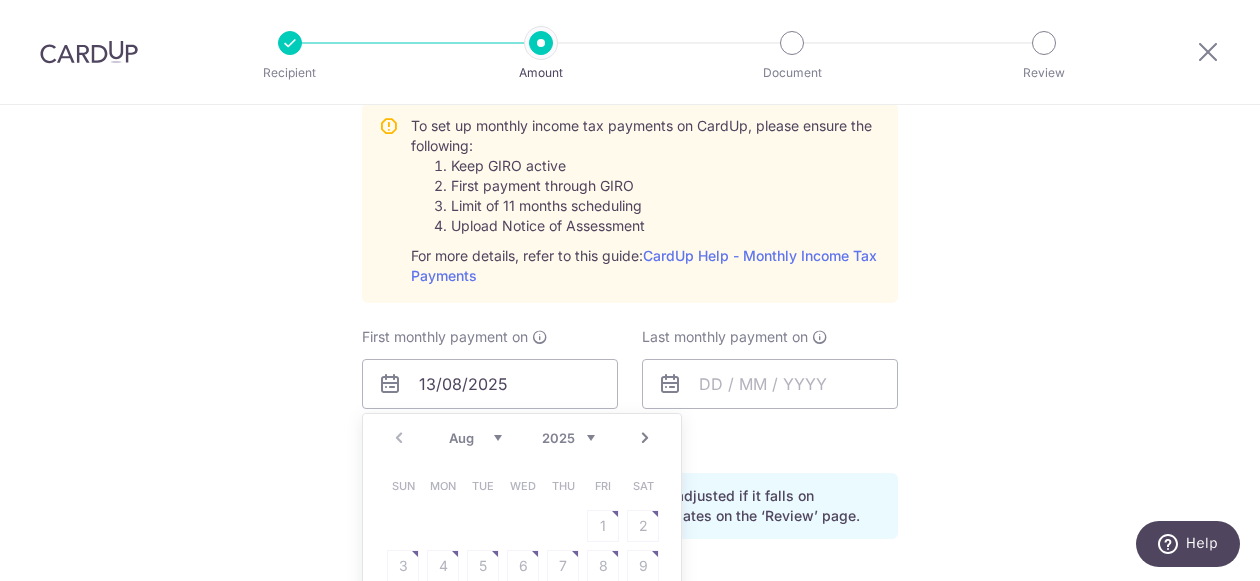 click on "Aug Sep Oct Nov Dec" at bounding box center (475, 438) 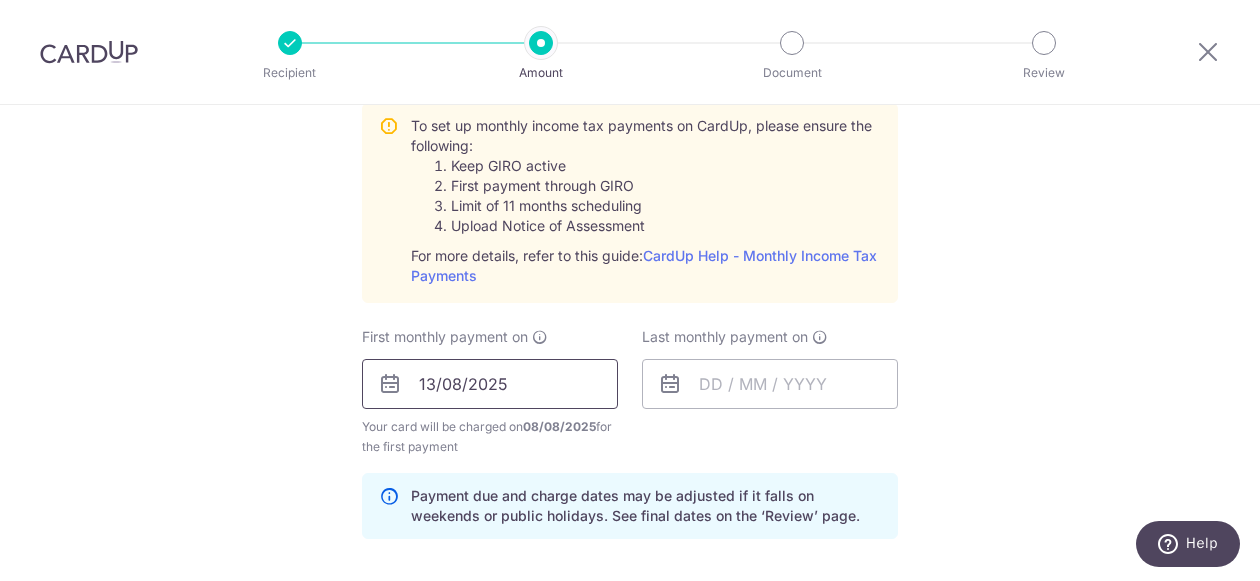 scroll, scrollTop: 992, scrollLeft: 0, axis: vertical 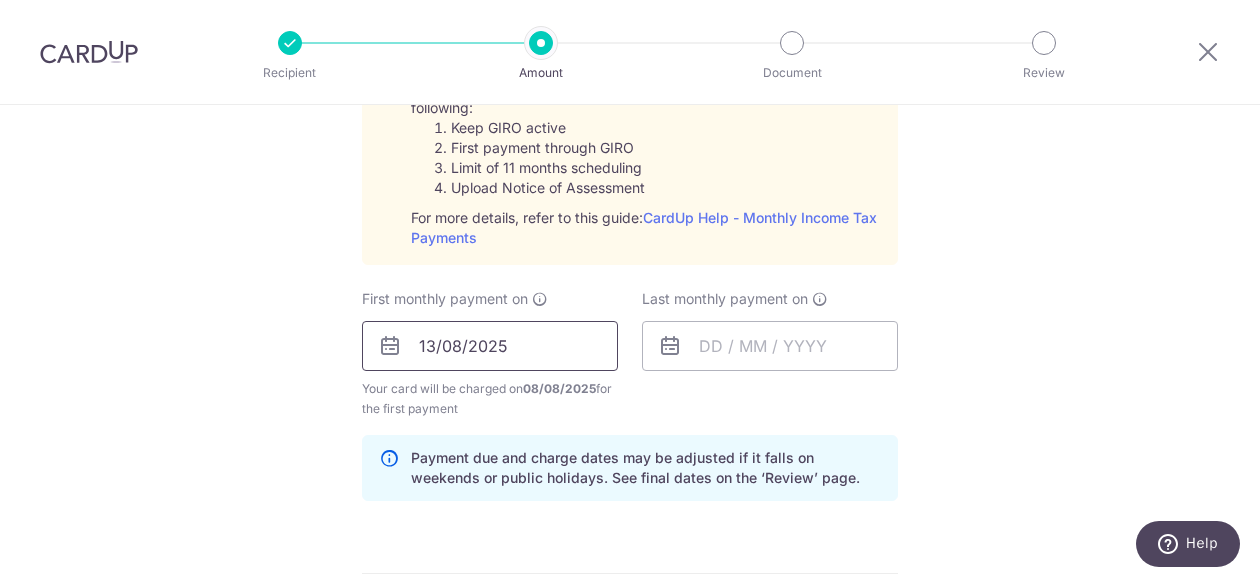 click on "13/08/2025" at bounding box center [490, 346] 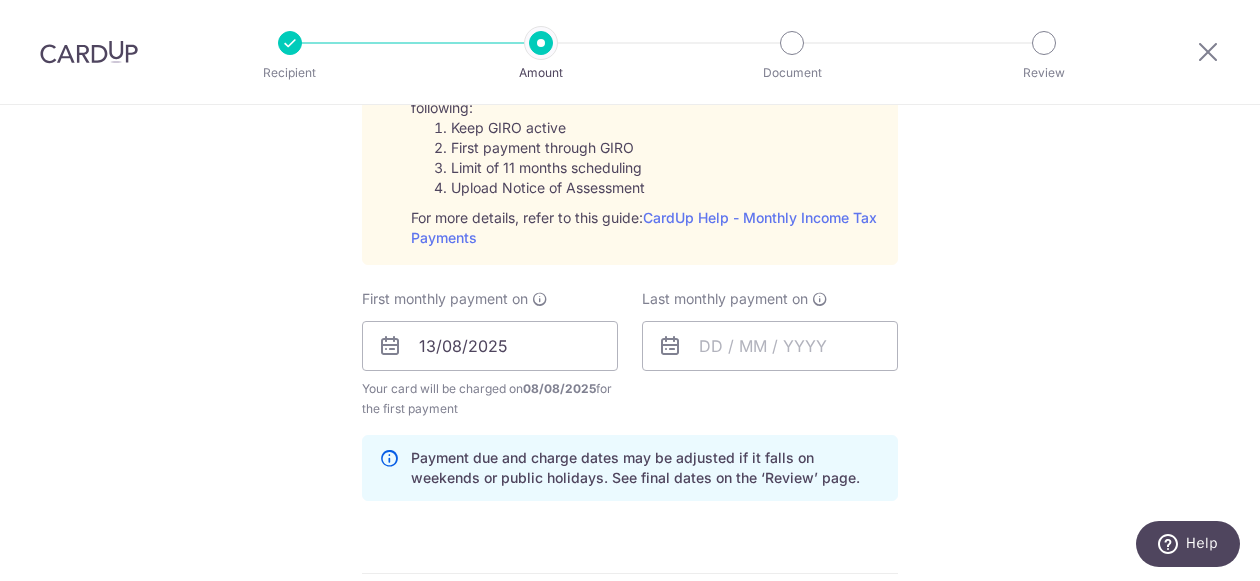 click at bounding box center [670, 346] 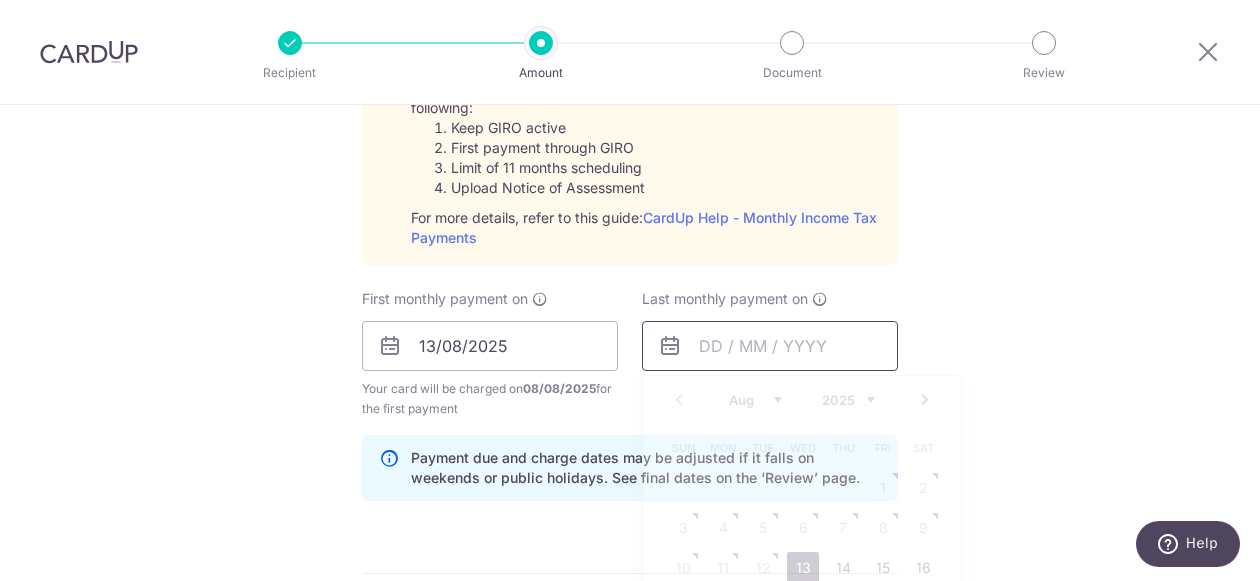 click at bounding box center [770, 346] 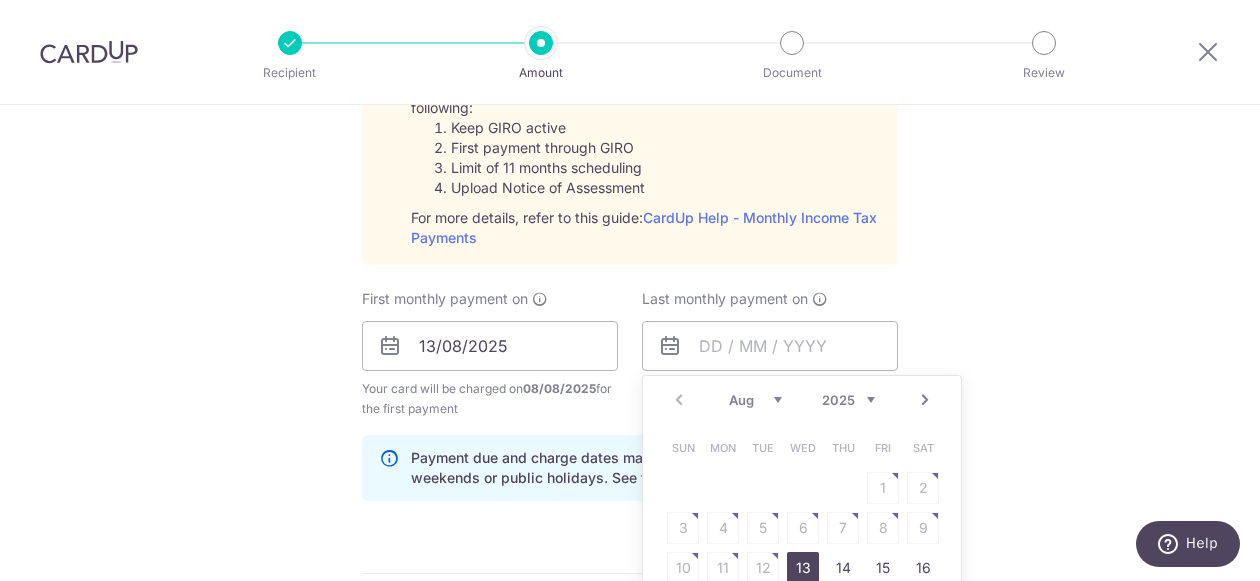 click on "2025 2026" at bounding box center [848, 400] 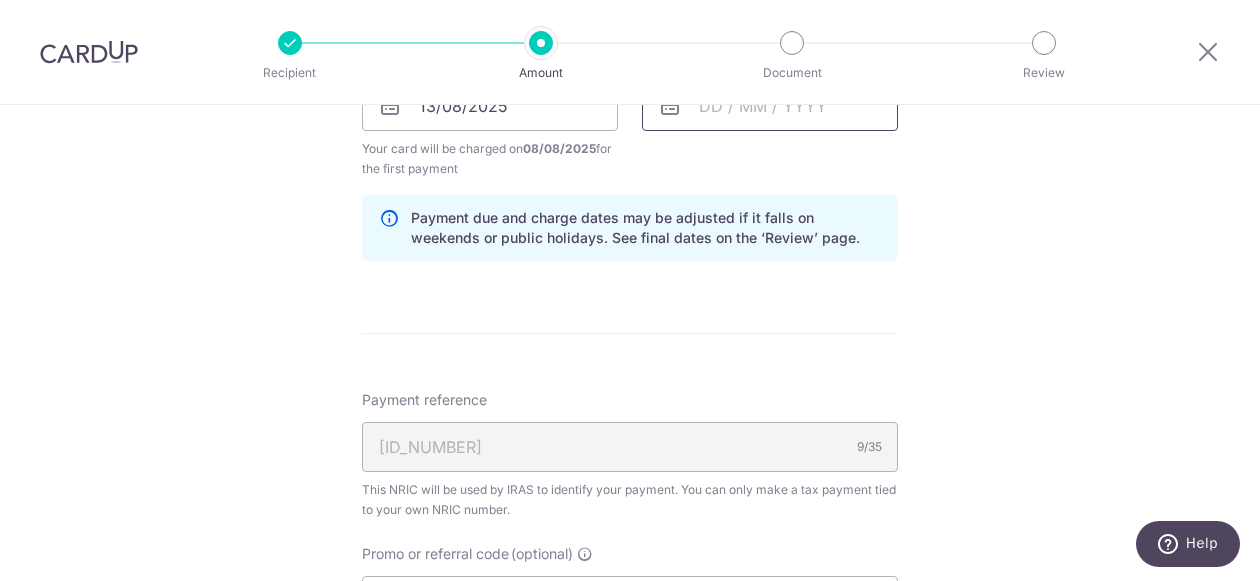 scroll, scrollTop: 1243, scrollLeft: 0, axis: vertical 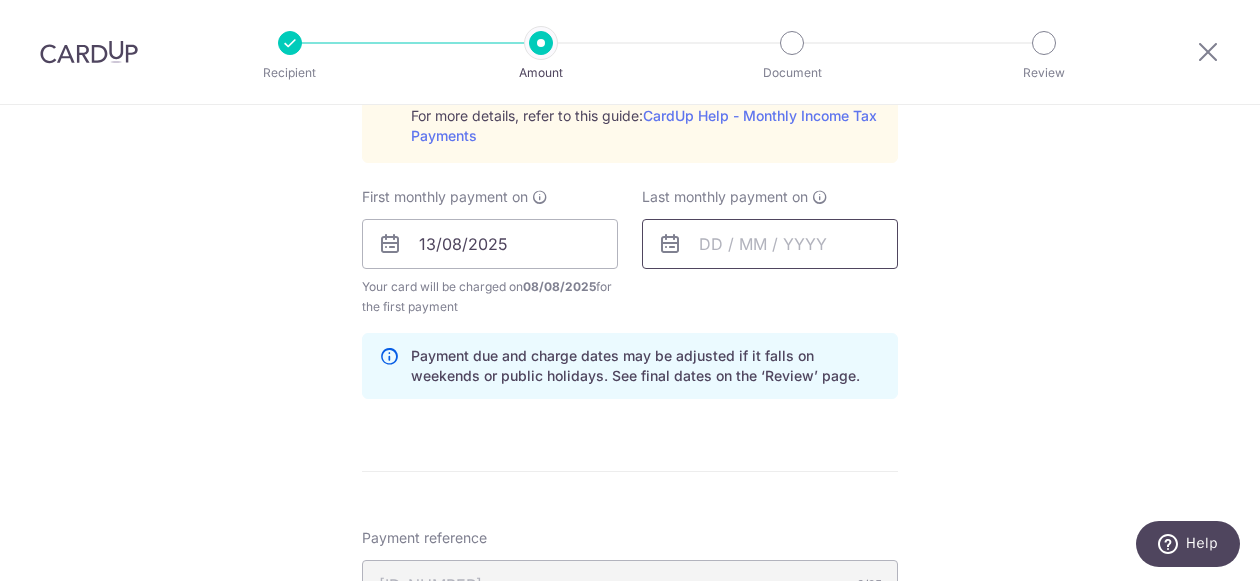 click at bounding box center [770, 244] 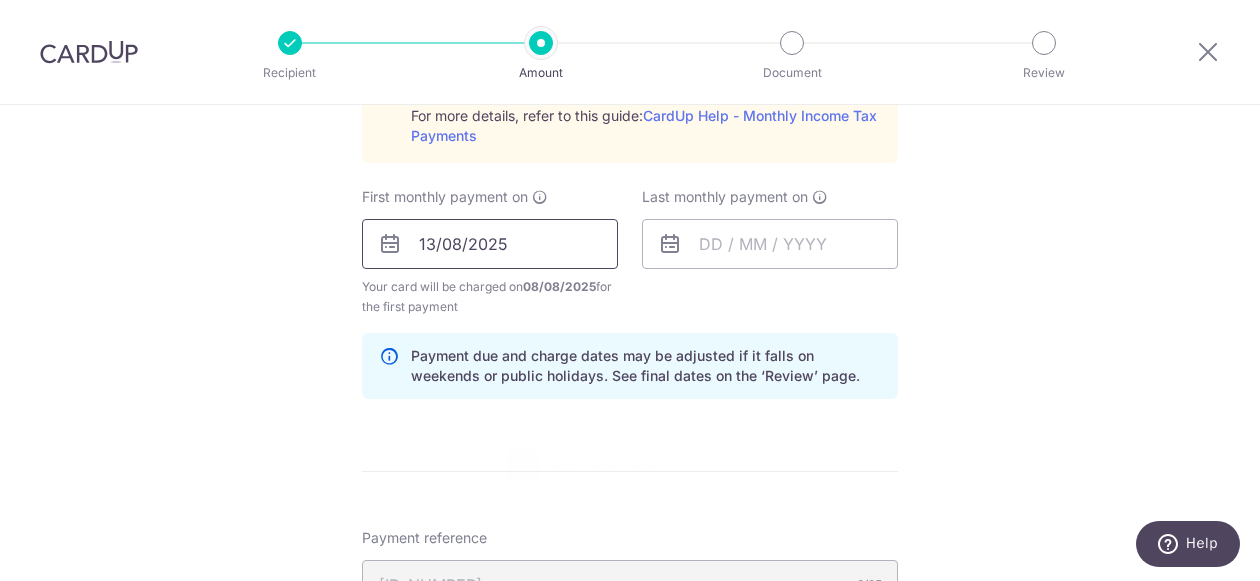 click on "13/08/2025" at bounding box center [490, 244] 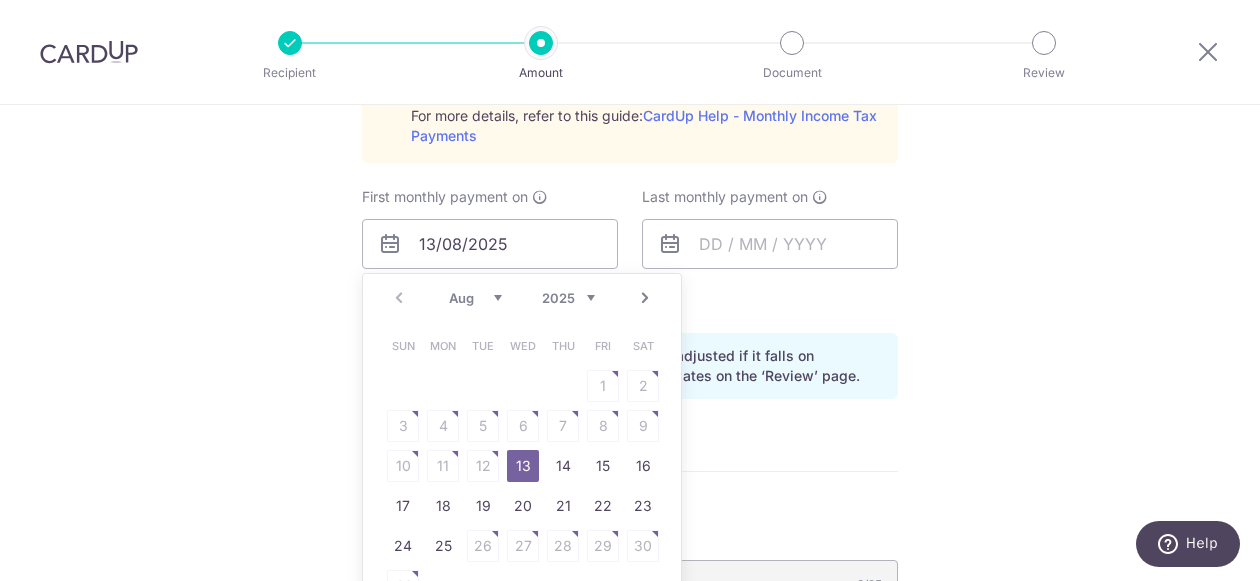 click on "Aug Sep Oct Nov Dec" at bounding box center [475, 298] 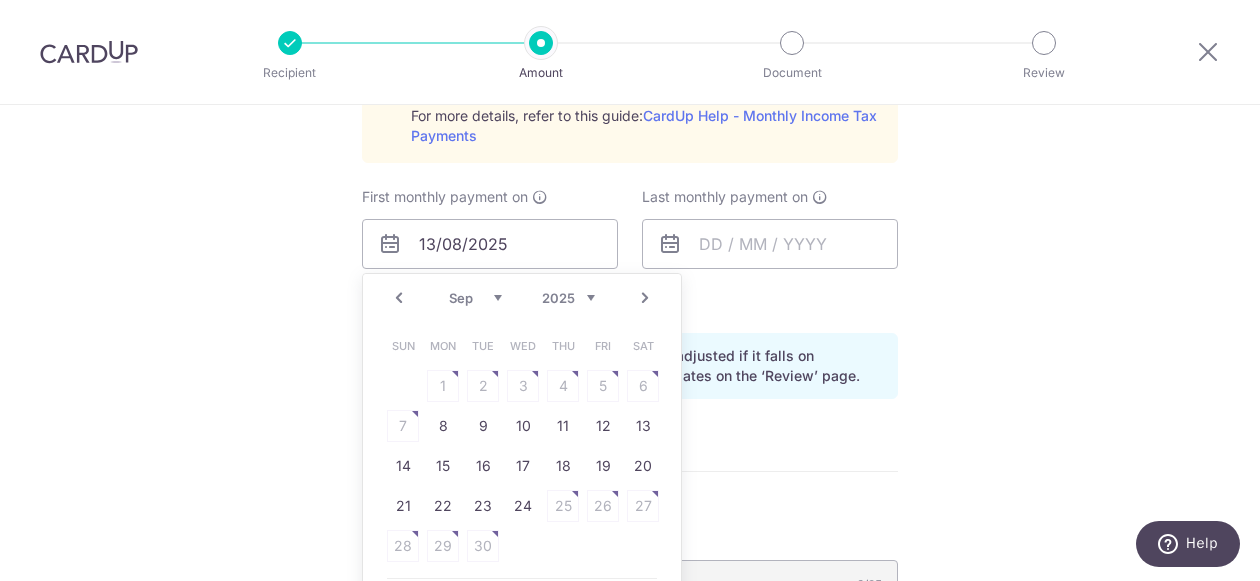 click on "Aug Sep Oct Nov Dec" at bounding box center [475, 298] 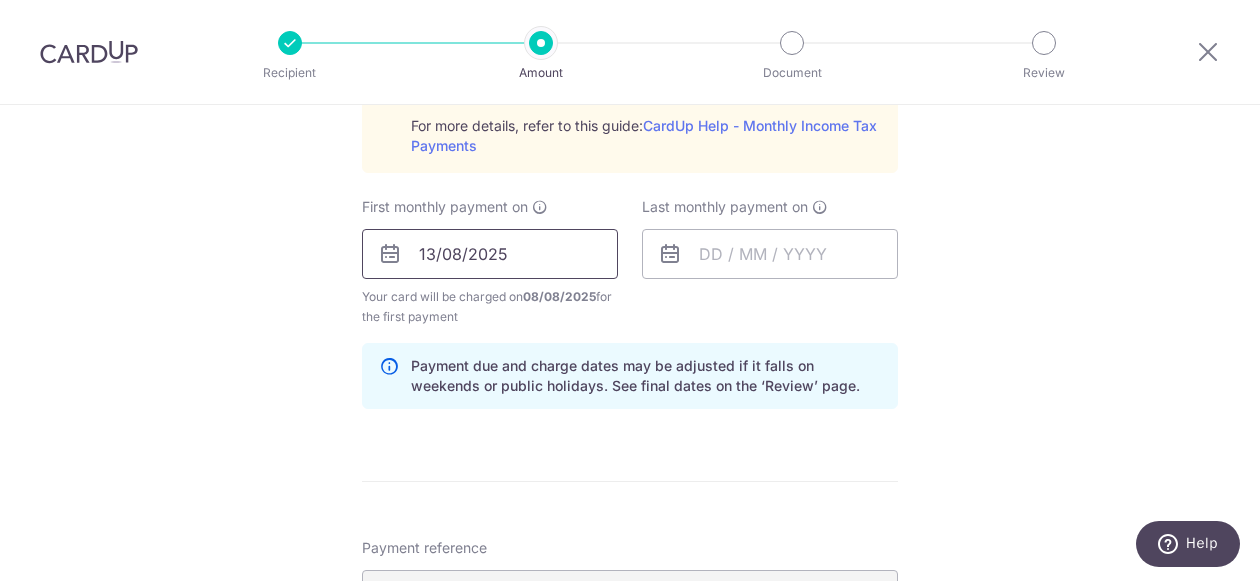 scroll, scrollTop: 1081, scrollLeft: 0, axis: vertical 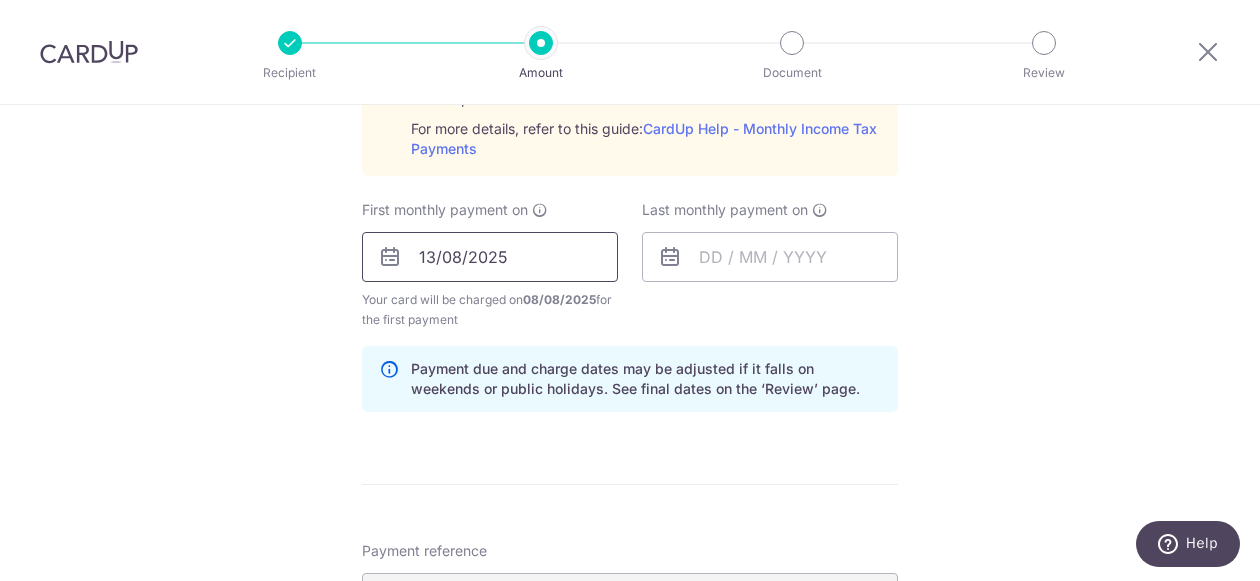 click on "13/08/2025" at bounding box center [490, 257] 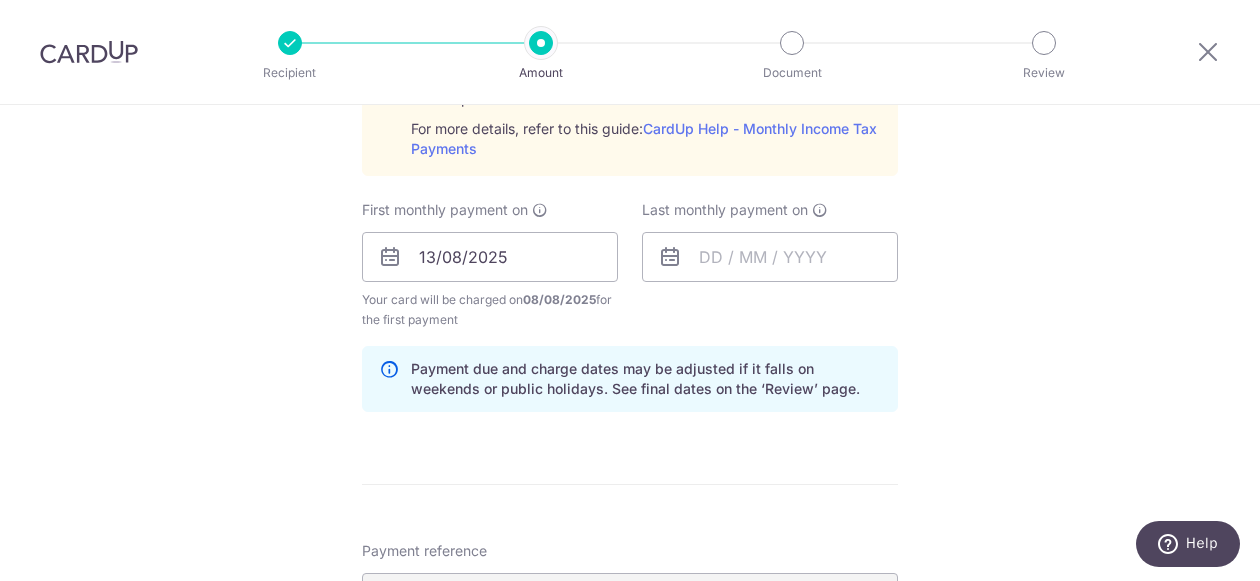 click at bounding box center (390, 257) 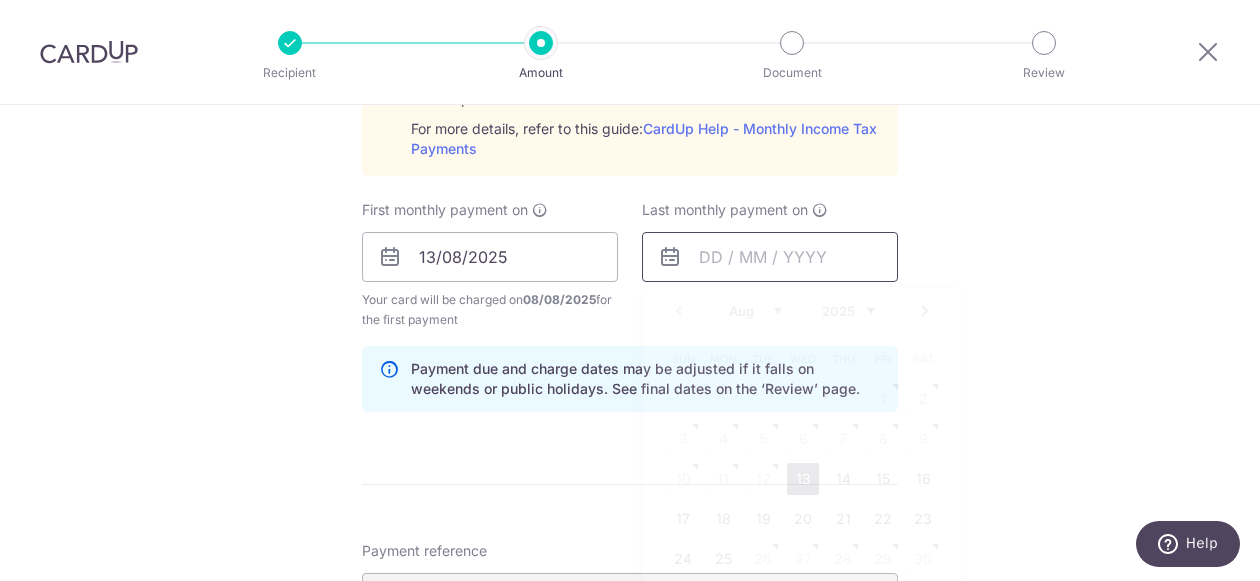 click at bounding box center (770, 257) 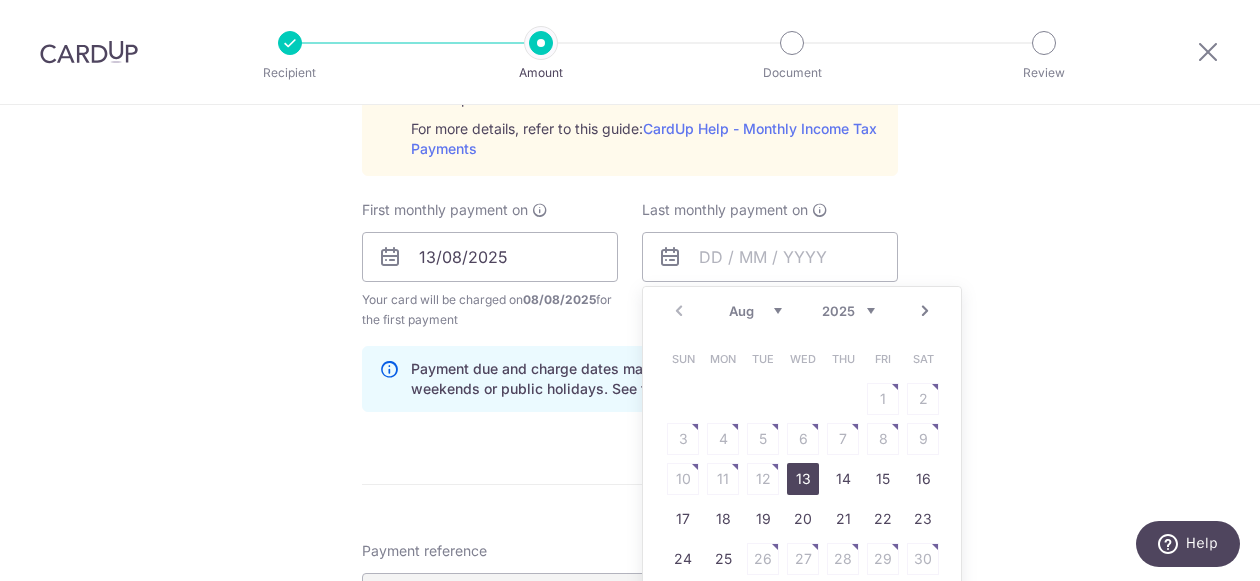 click on "Aug Sep Oct Nov Dec" at bounding box center (755, 311) 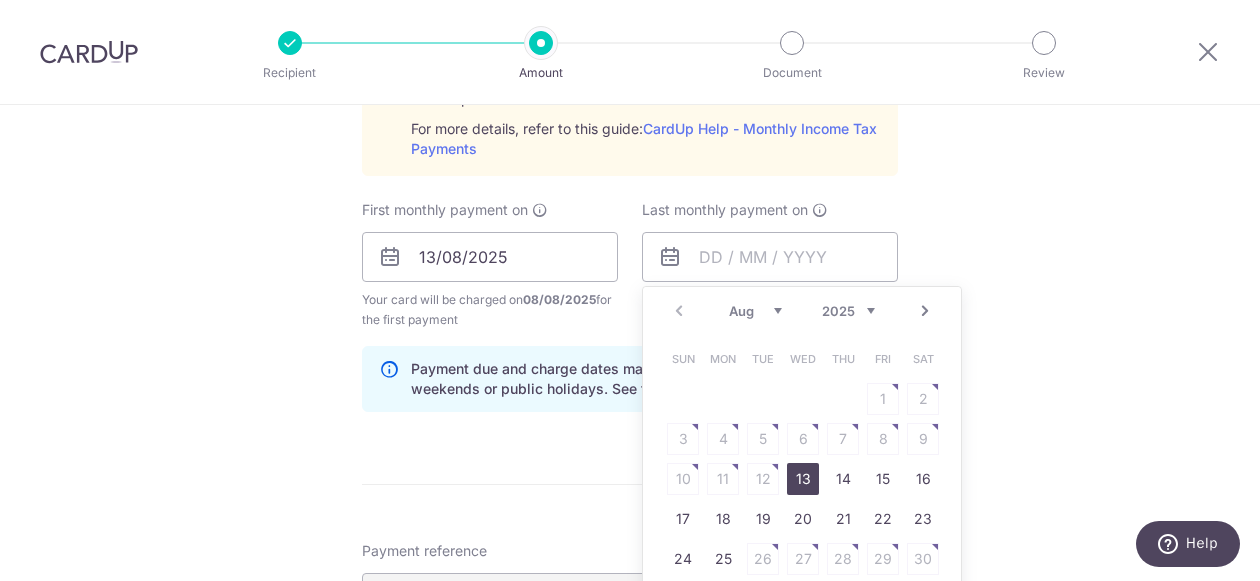 click on "2025 2026" at bounding box center [848, 311] 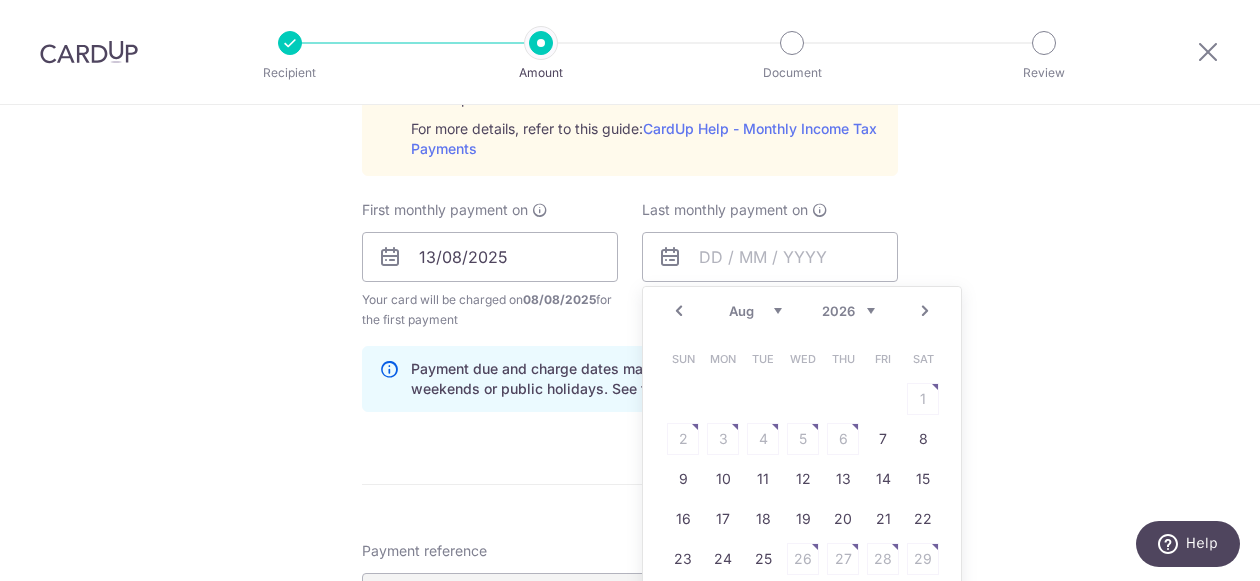 click on "Jan Feb Mar Apr May Jun Jul Aug Sep" at bounding box center [755, 311] 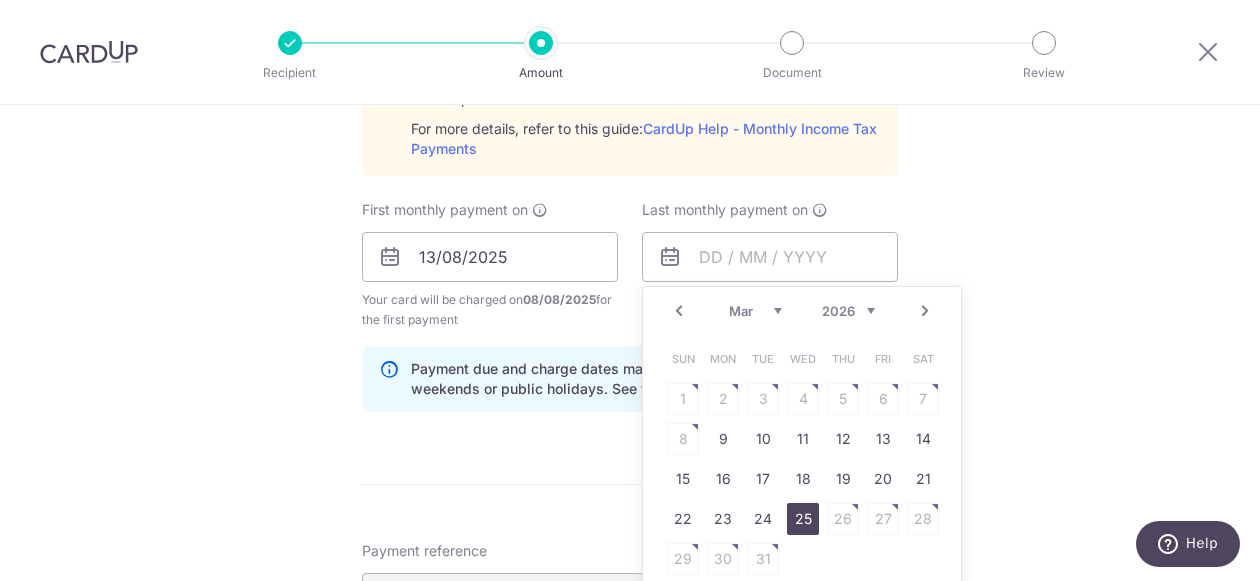 click on "25" at bounding box center [803, 519] 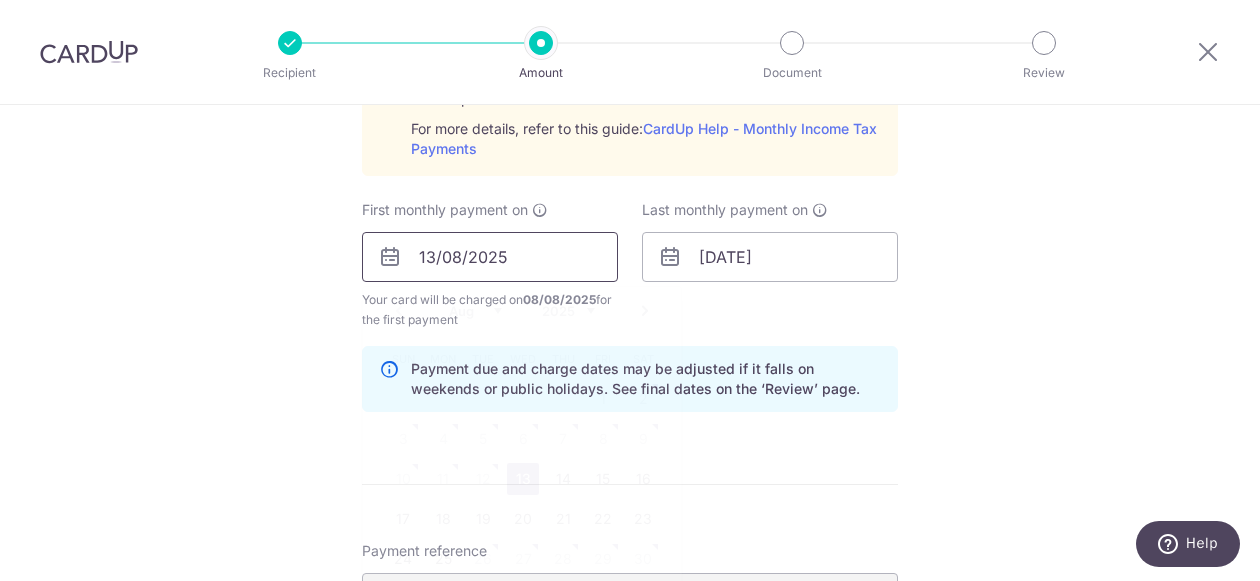 click on "13/08/2025" at bounding box center (490, 257) 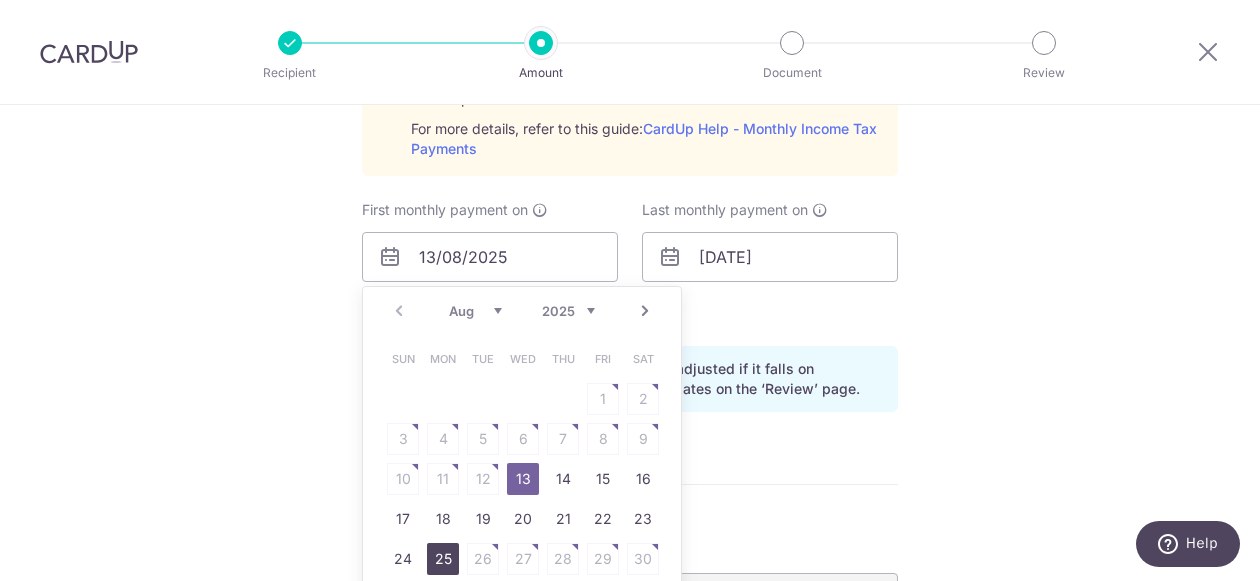 click on "25" at bounding box center (443, 559) 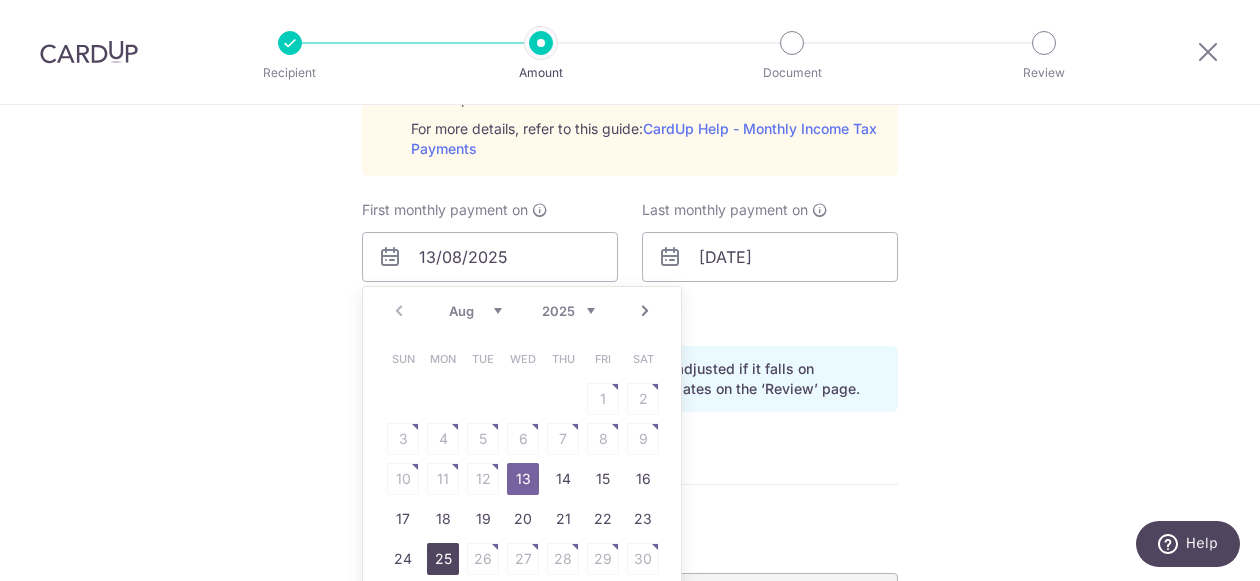 type on "25/08/2025" 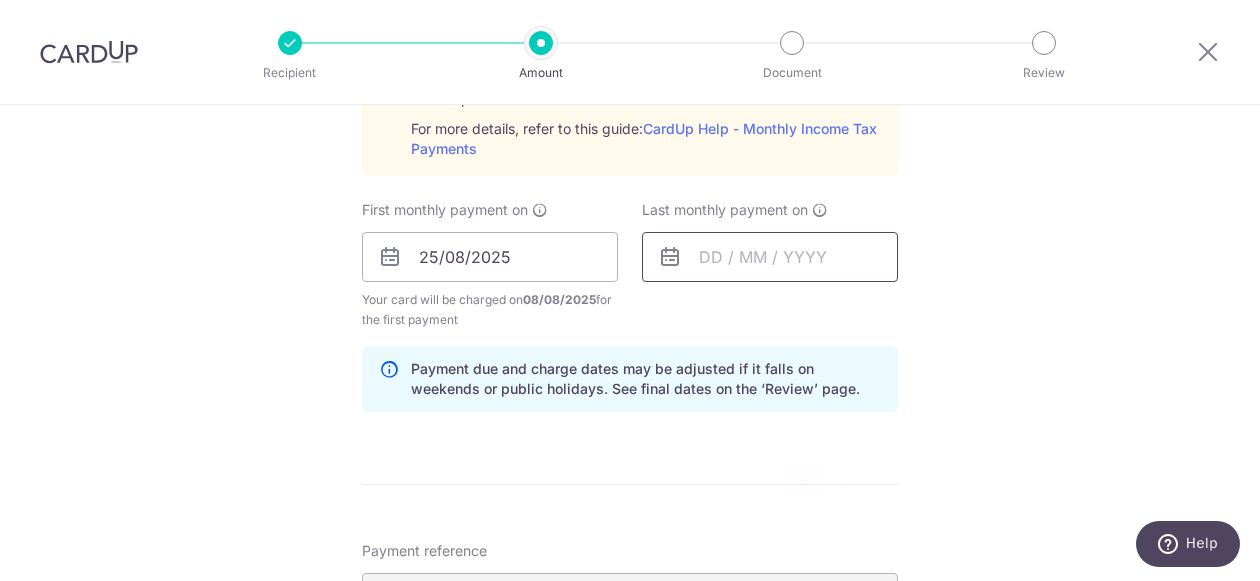 click at bounding box center [770, 257] 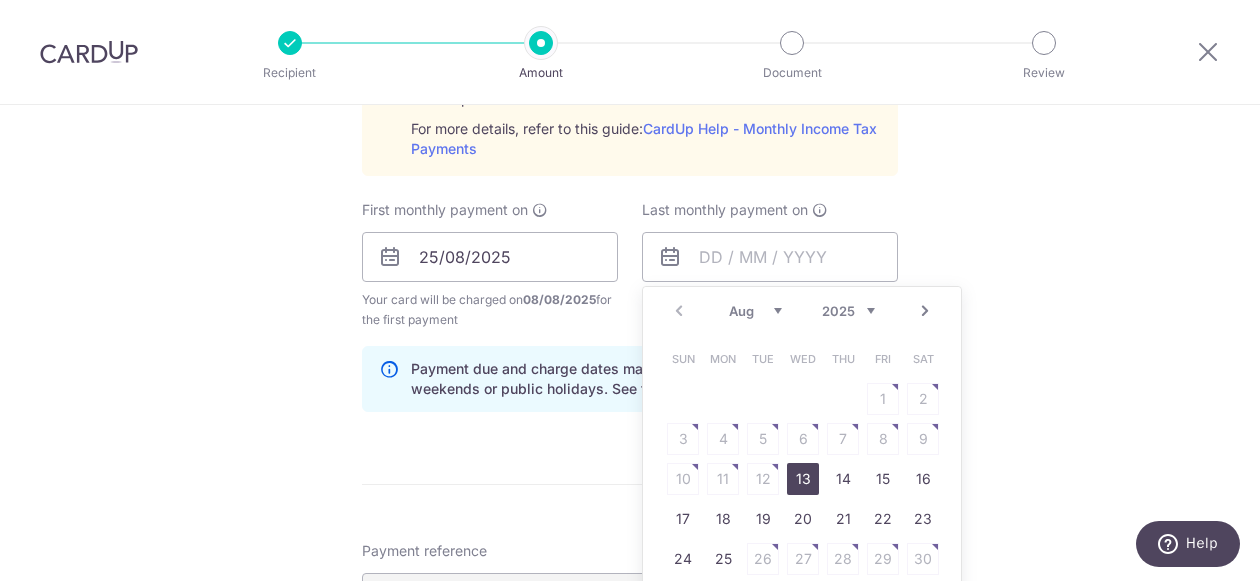 click on "2025 2026" at bounding box center [848, 311] 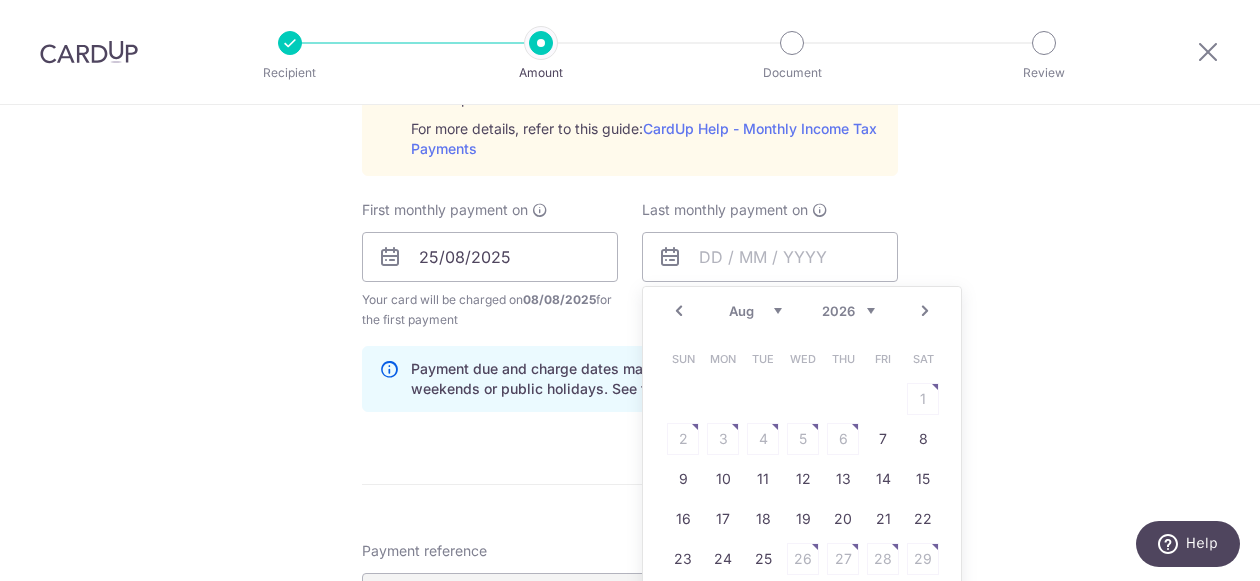 click on "Jan Feb Mar Apr May Jun Jul Aug Sep" at bounding box center (755, 311) 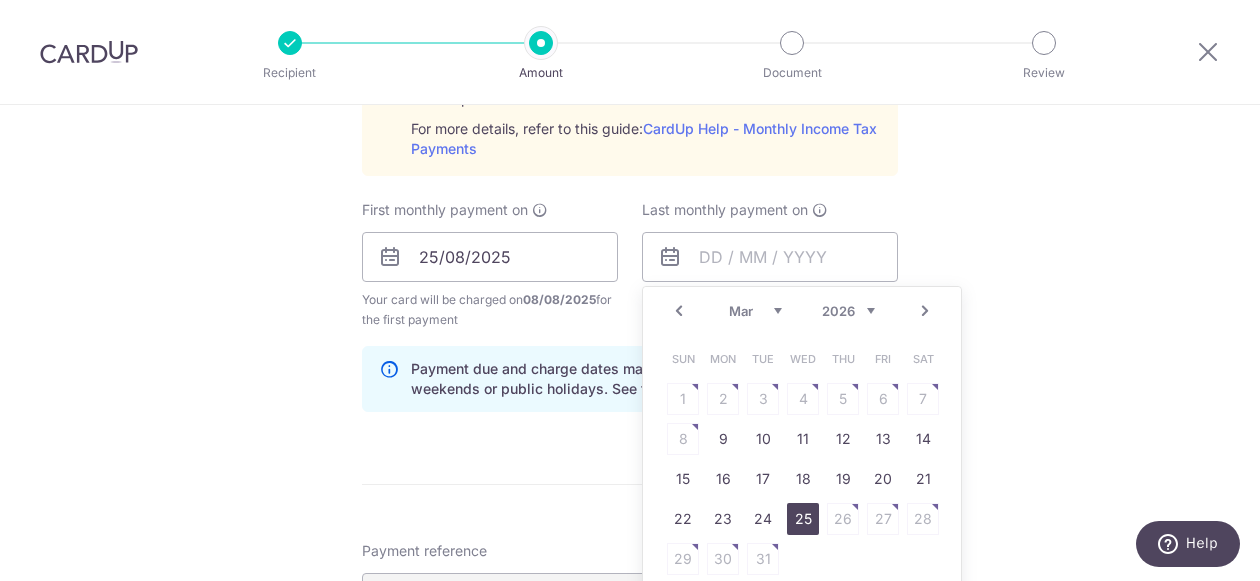 click on "25" at bounding box center [803, 519] 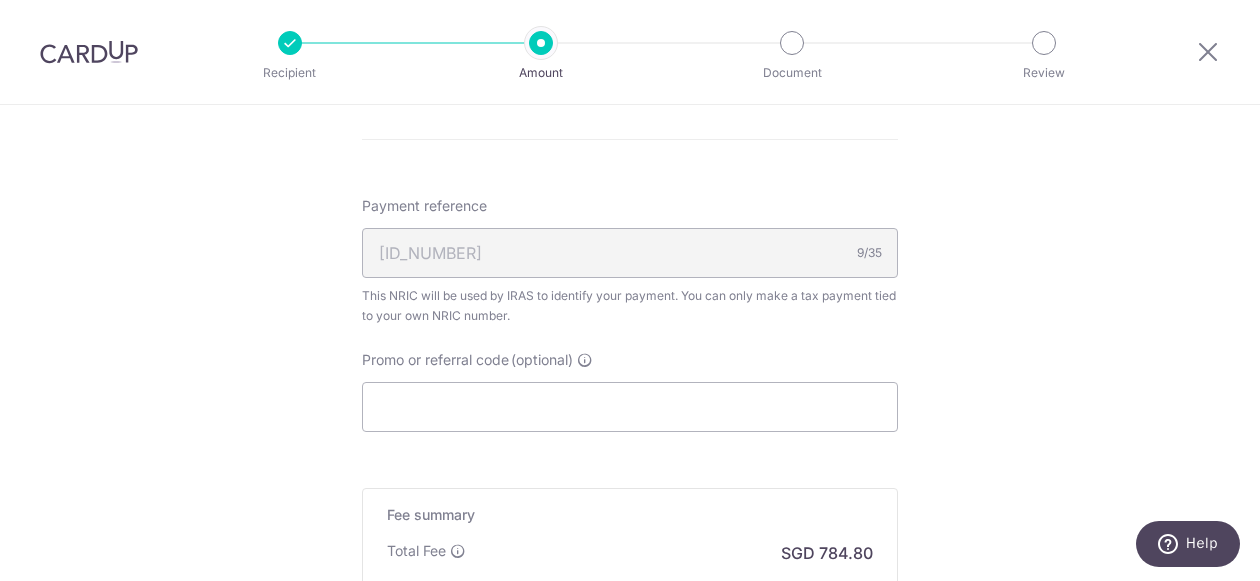 scroll, scrollTop: 1554, scrollLeft: 0, axis: vertical 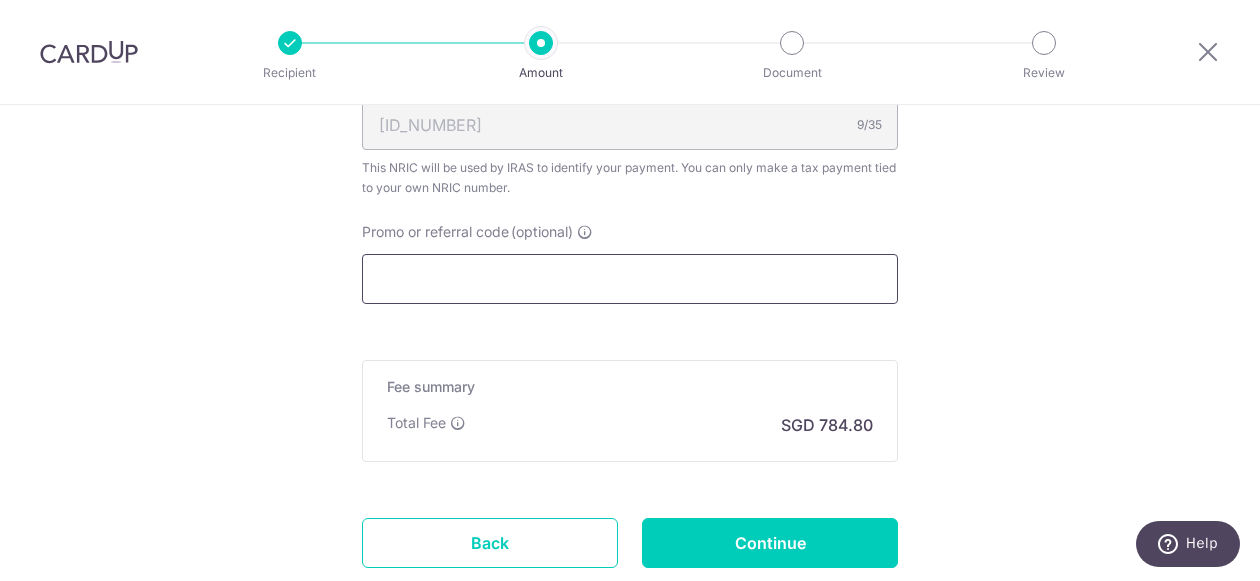 click on "Promo or referral code
(optional)" at bounding box center [630, 279] 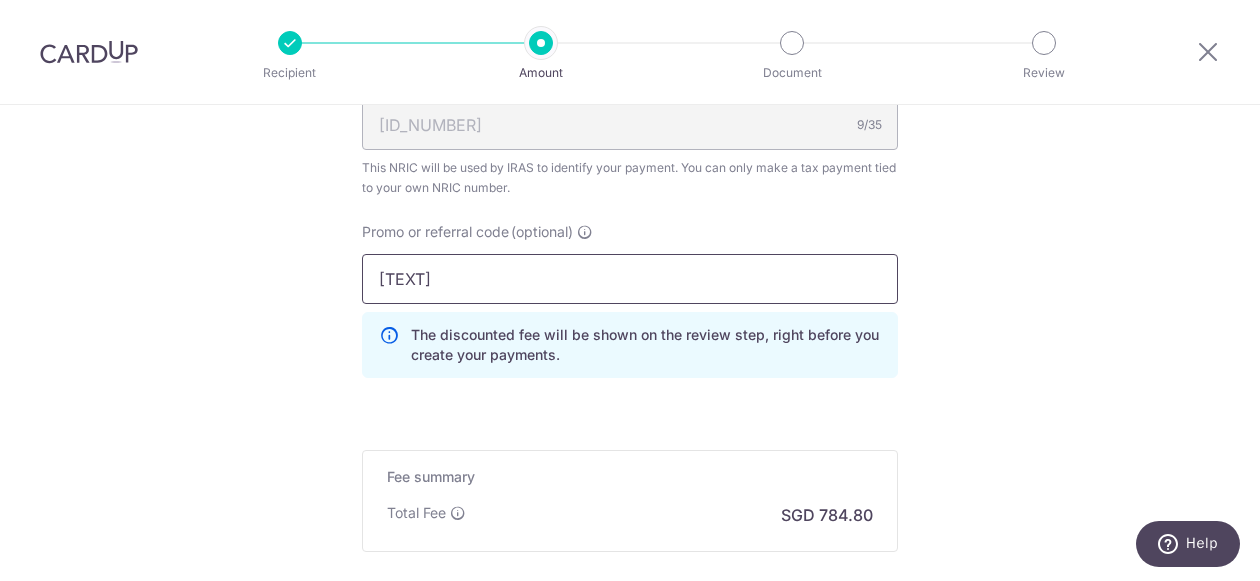 type on "ocbctax173" 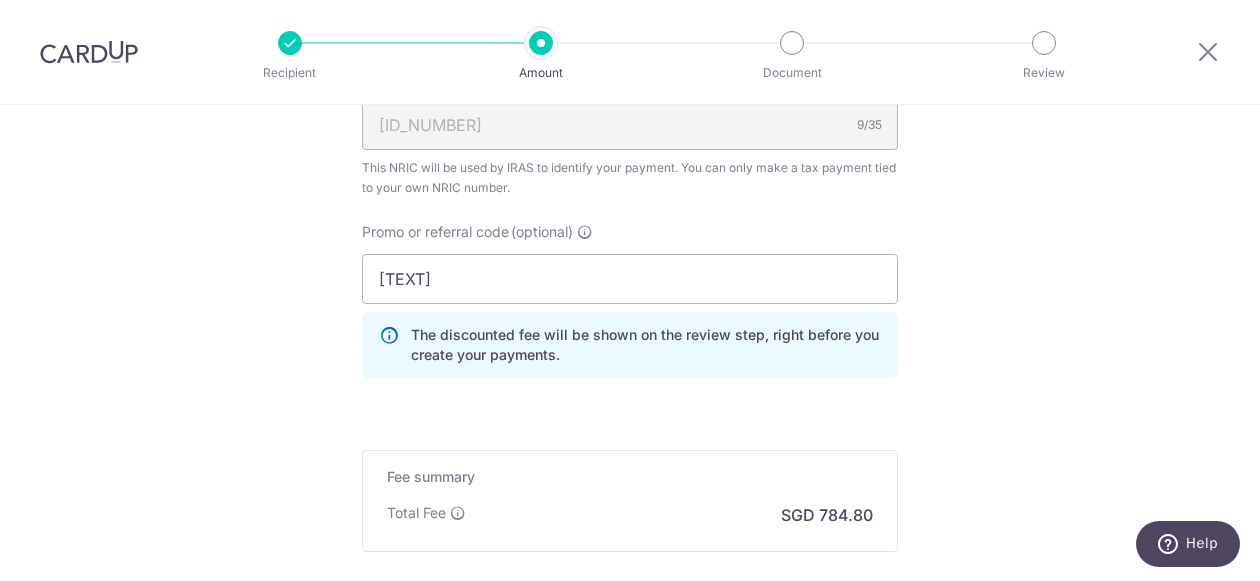 click on "Tell us more about your payment
Enter one-time or monthly payment amount
SGD
30,184.44
30184.44
The  total tax payment amounts scheduled  should not exceed the outstanding balance in your latest Statement of Account.
Select Card
**** 3140
Add credit card
Your Cards
**** 3140
Secure 256-bit SSL
Text
New card details" at bounding box center (630, -321) 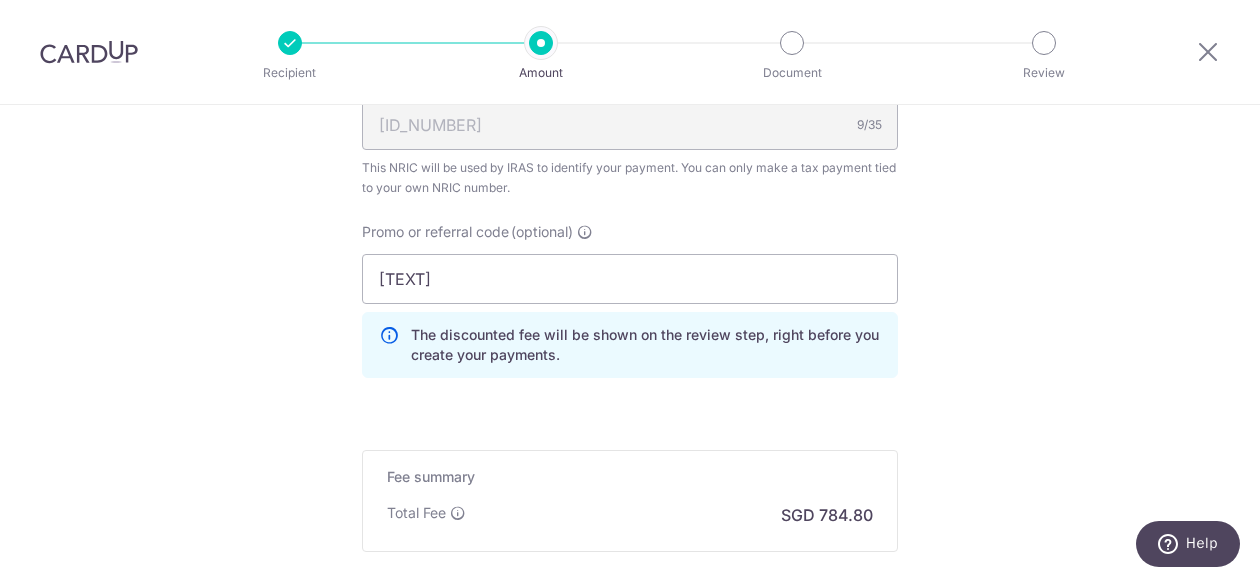 scroll, scrollTop: 1781, scrollLeft: 0, axis: vertical 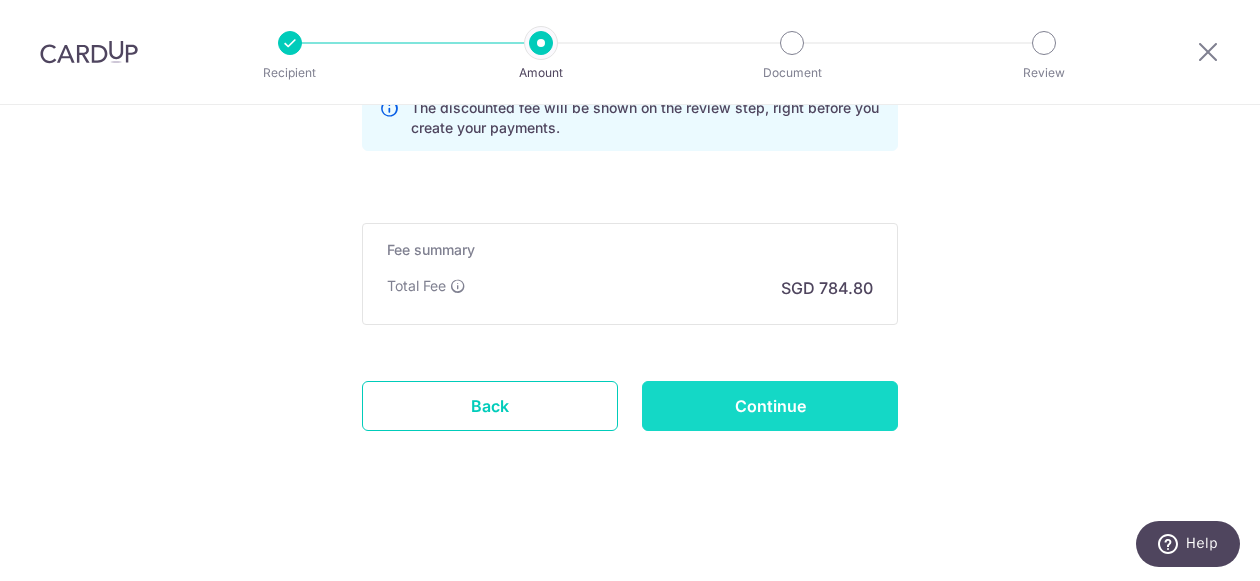 click on "Continue" at bounding box center (770, 406) 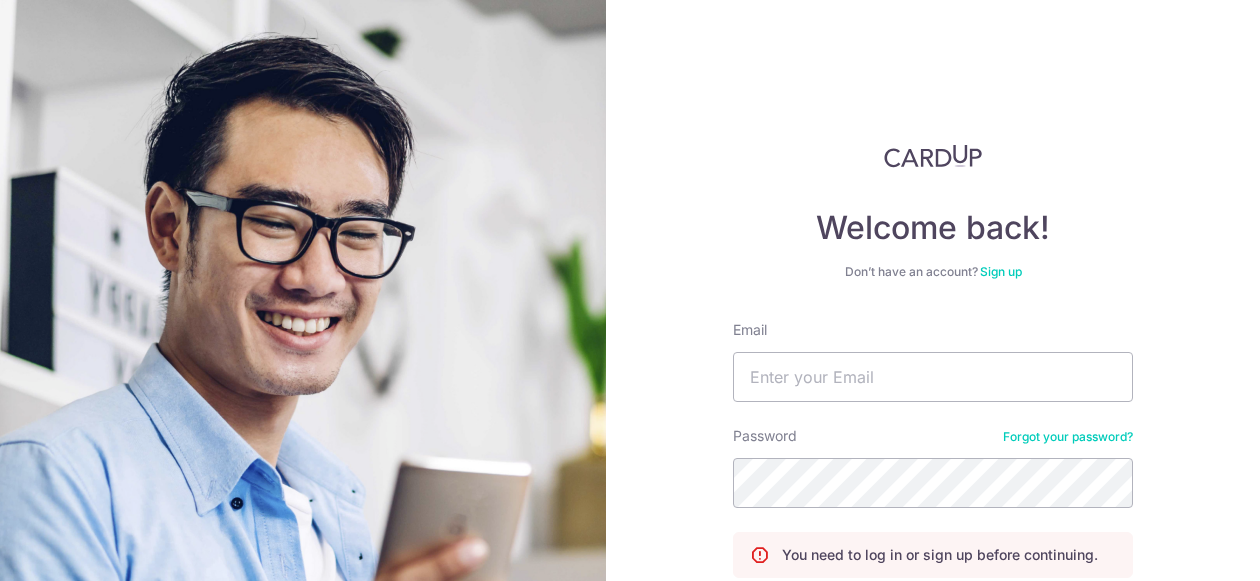 scroll, scrollTop: 0, scrollLeft: 0, axis: both 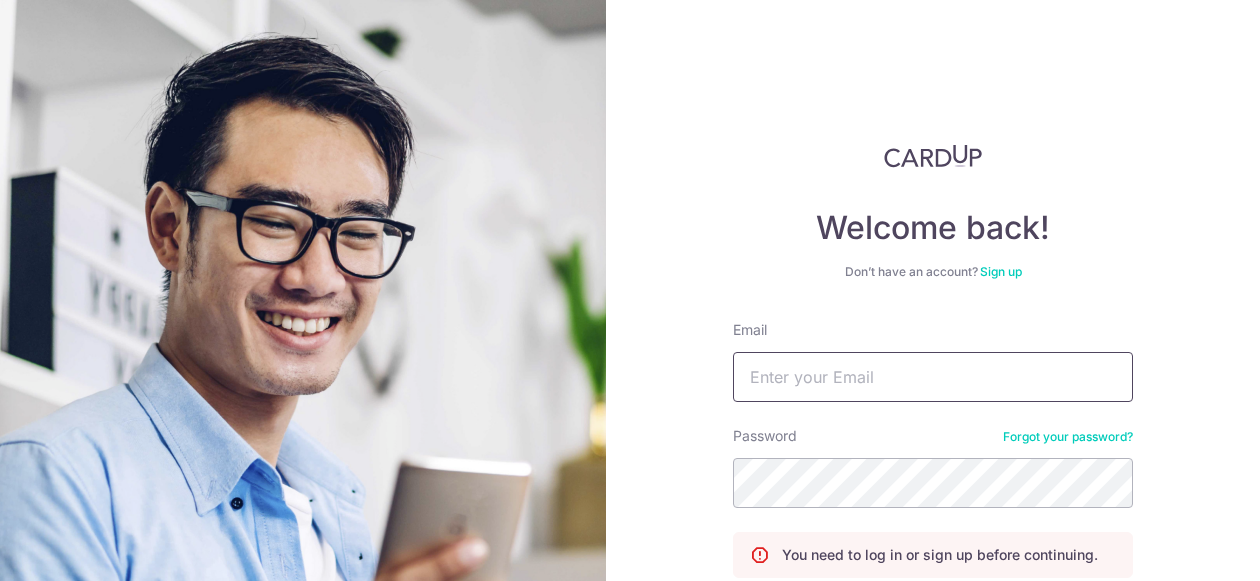 type on "chicagenio@gmail.com" 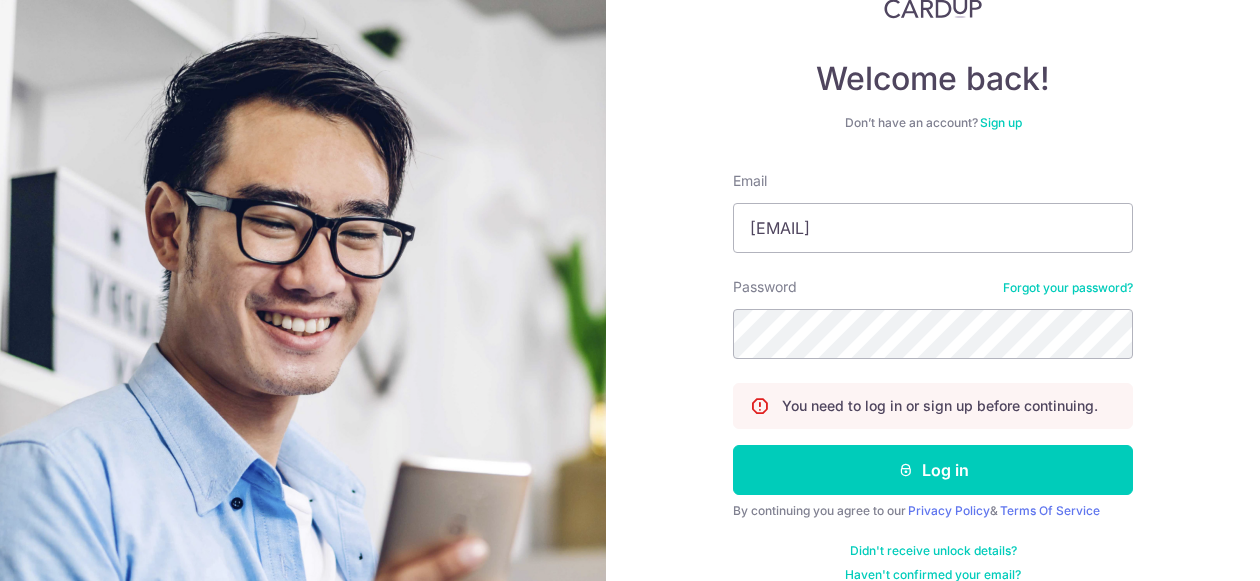 scroll, scrollTop: 160, scrollLeft: 0, axis: vertical 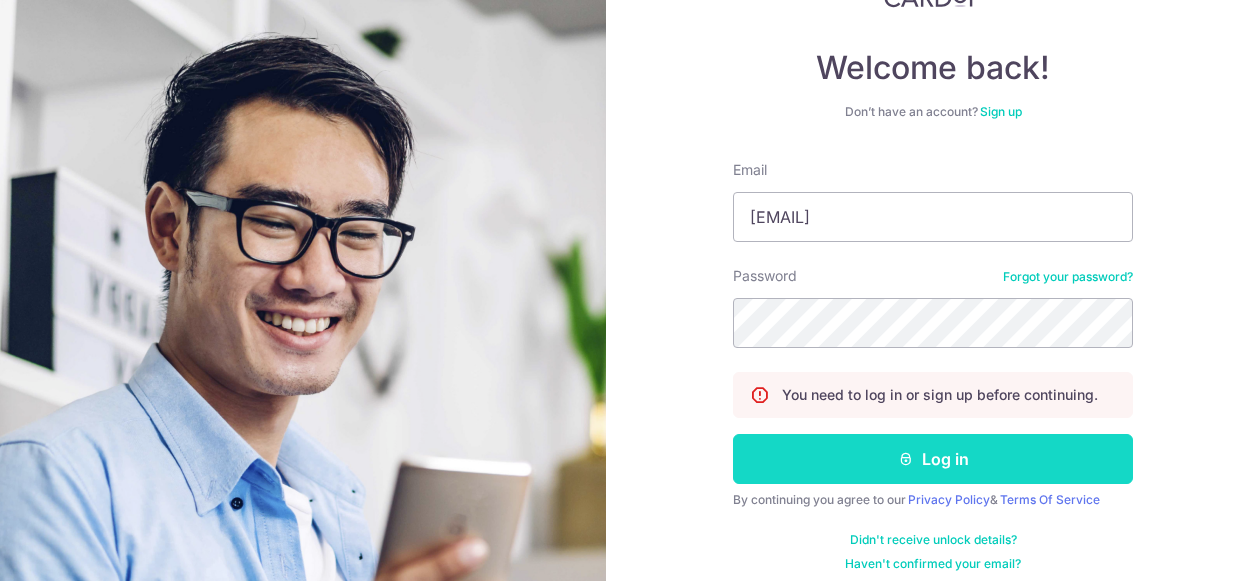 click on "Log in" at bounding box center [933, 459] 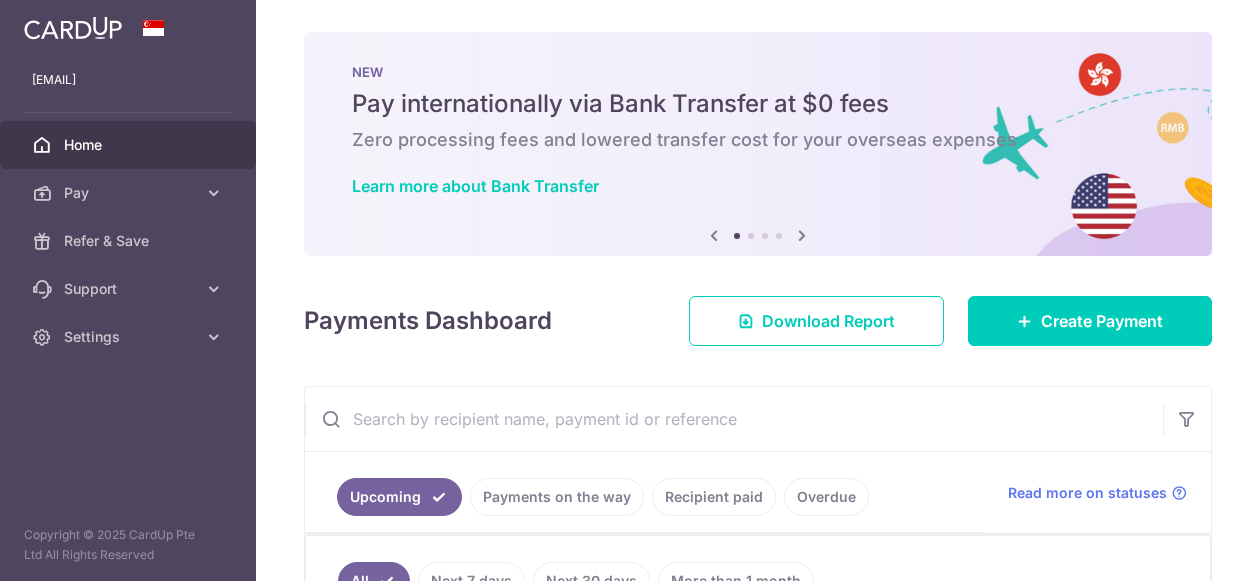 scroll, scrollTop: 0, scrollLeft: 0, axis: both 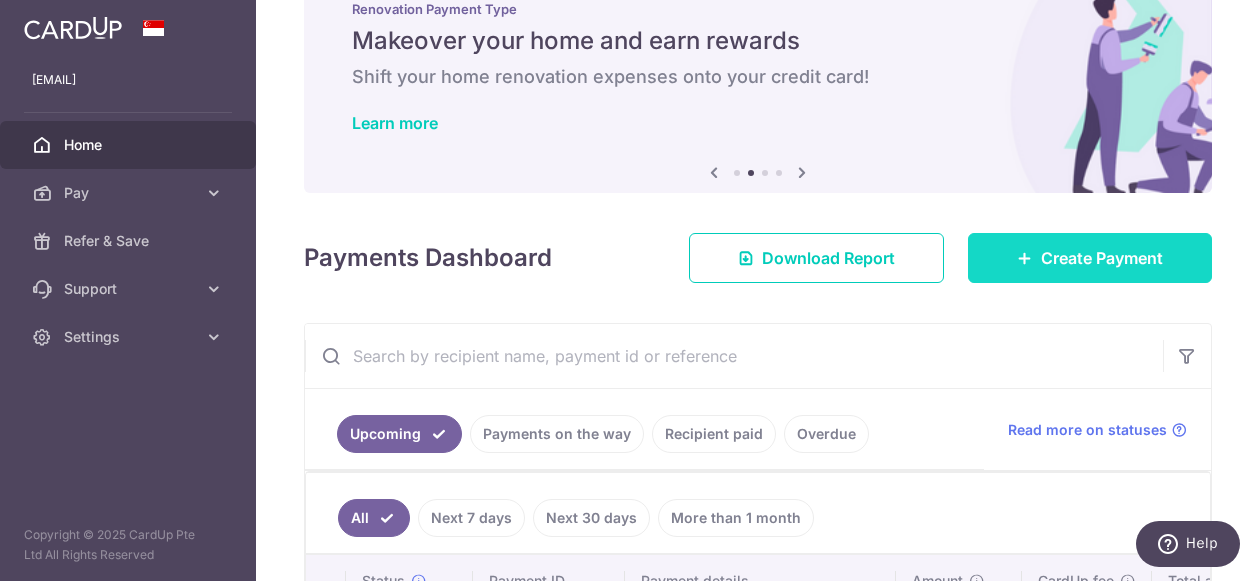 click on "Create Payment" at bounding box center (1090, 258) 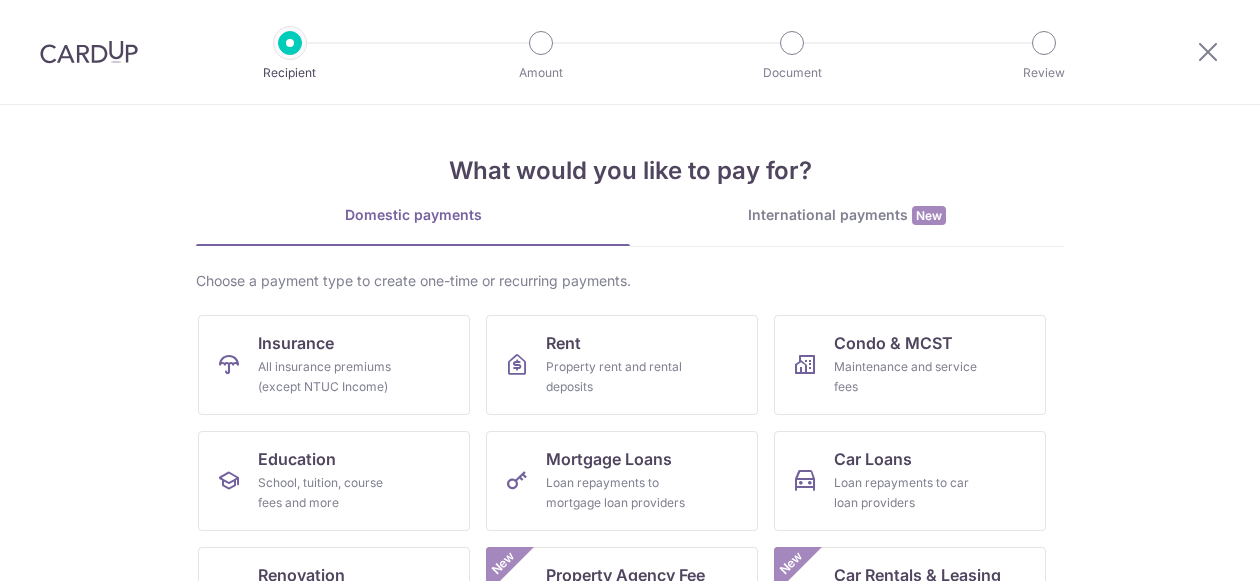 scroll, scrollTop: 0, scrollLeft: 0, axis: both 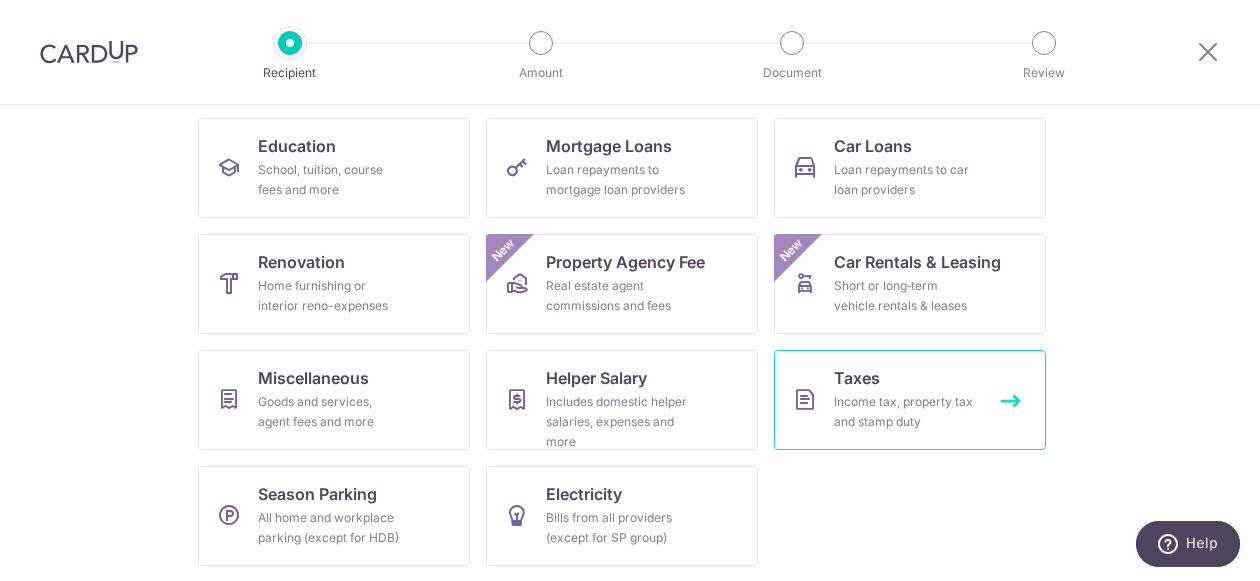 click on "Income tax, property tax and stamp duty" at bounding box center [906, 412] 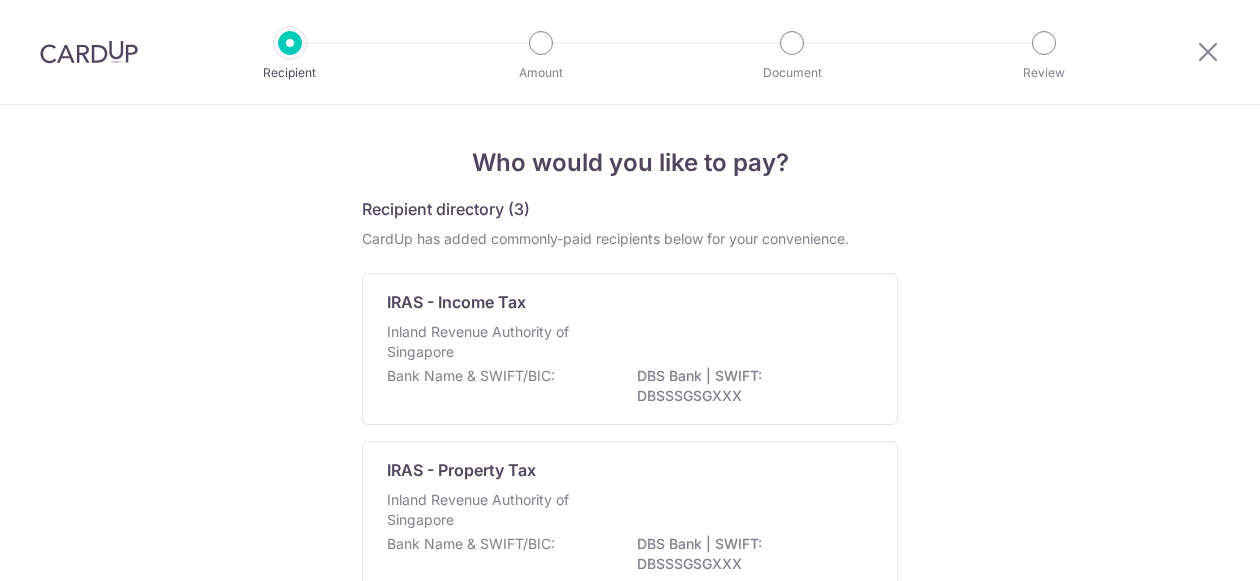 scroll, scrollTop: 0, scrollLeft: 0, axis: both 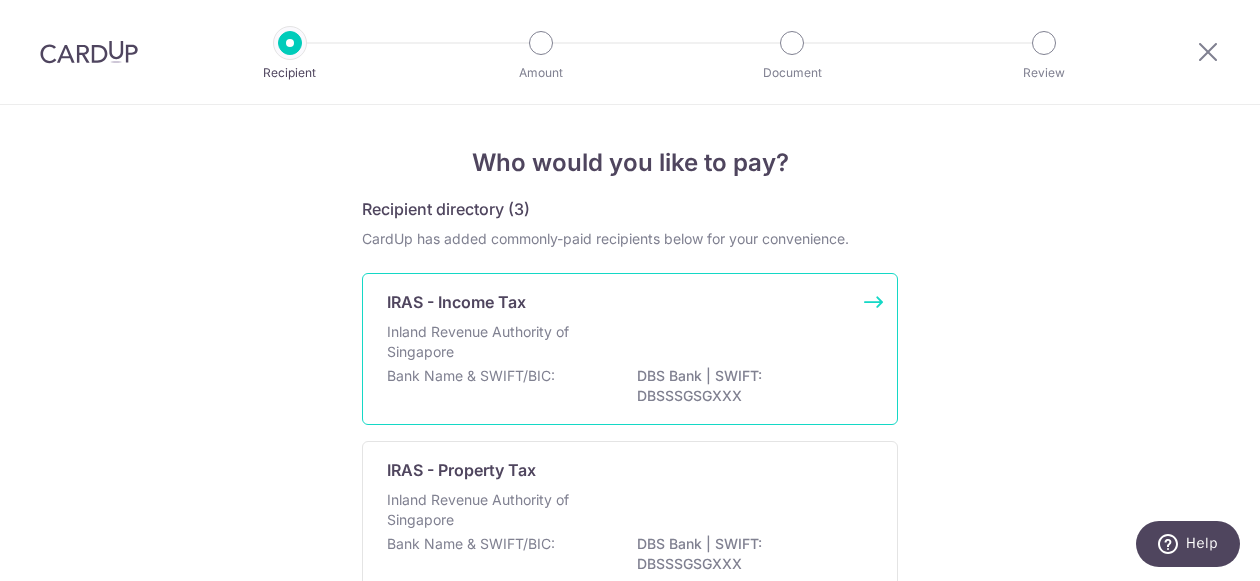 click on "Inland Revenue Authority of Singapore" at bounding box center [630, 344] 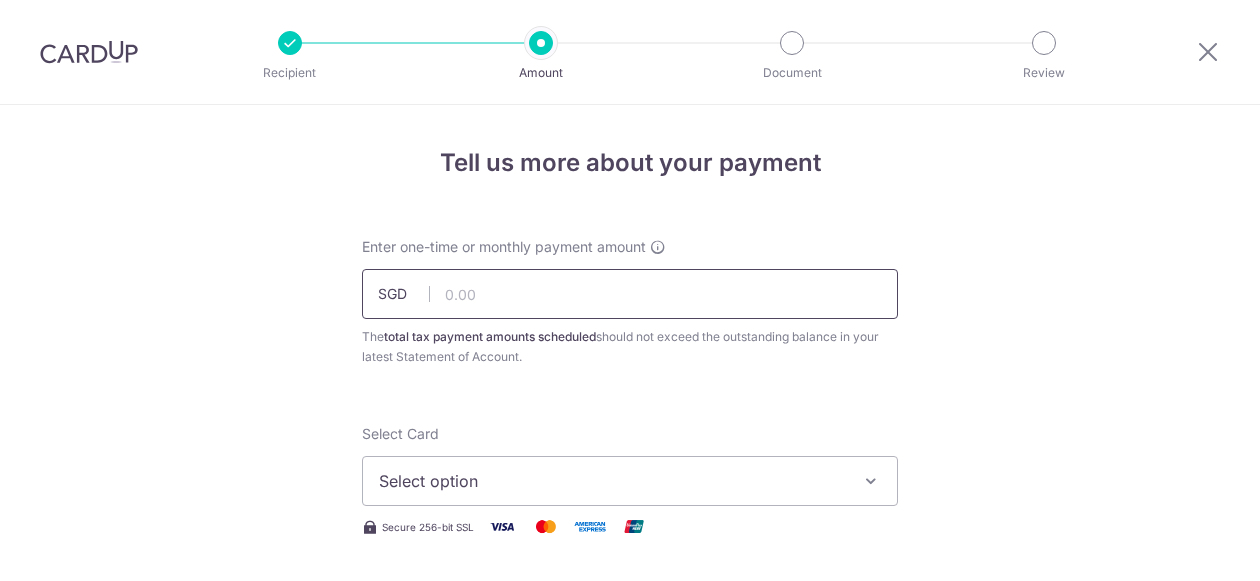 scroll, scrollTop: 0, scrollLeft: 0, axis: both 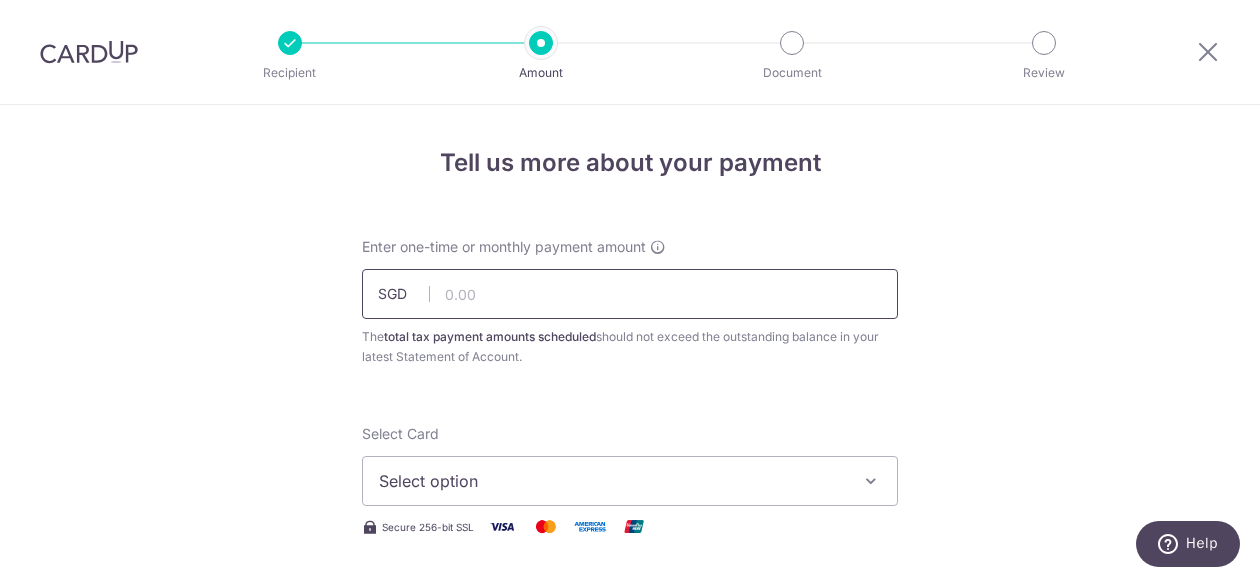 click at bounding box center [630, 294] 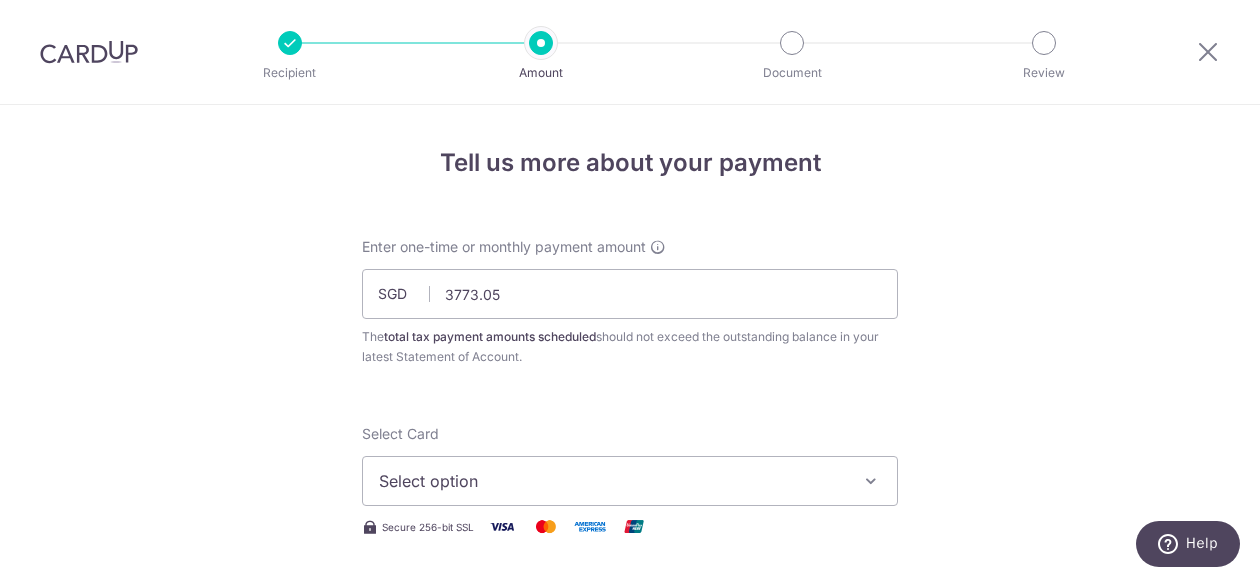 type on "3,773.05" 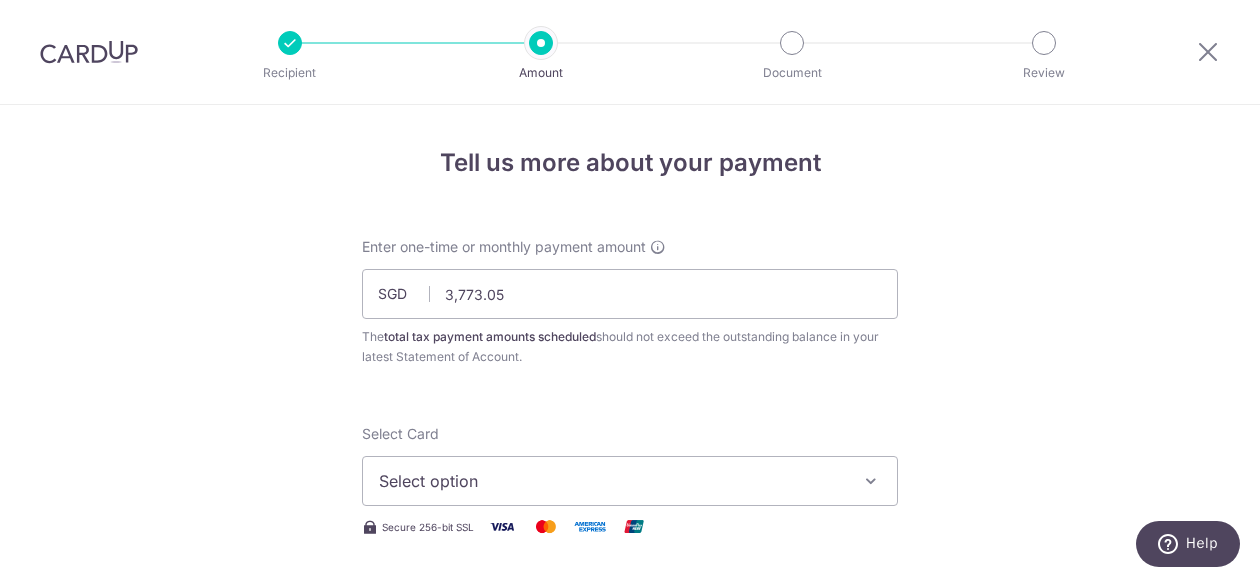 click on "Tell us more about your payment
Select Card
Select option
Add credit card
Your Cards
**** [CREDIT_CARD_LAST_FOUR]
Secure 256-bit SSL
Text" at bounding box center (630, 1033) 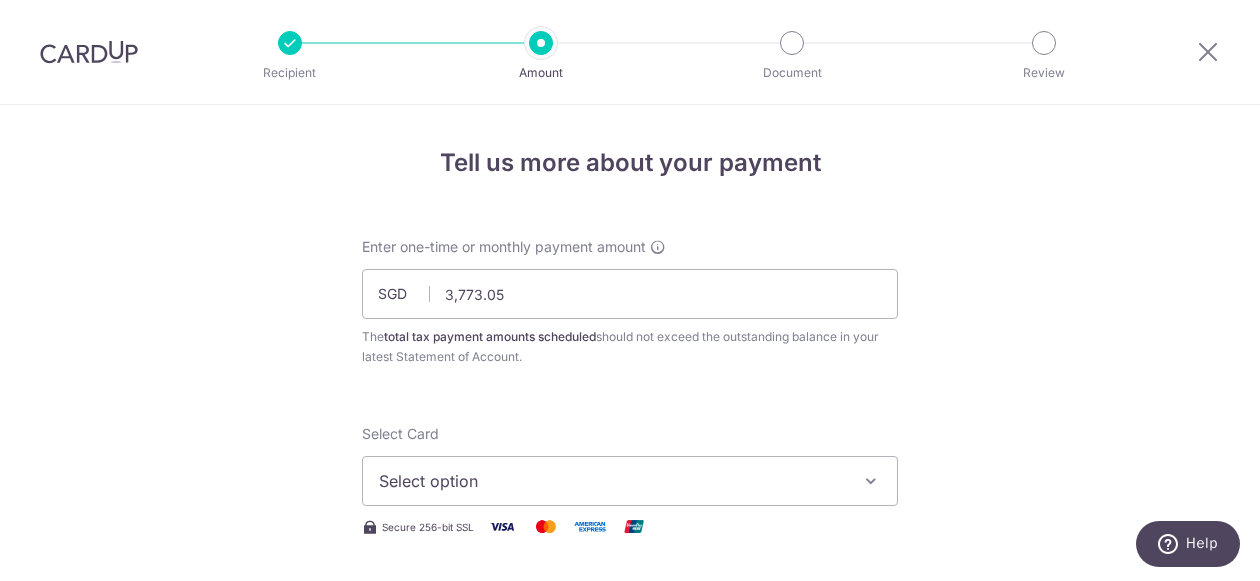 click on "Select option" at bounding box center [630, 481] 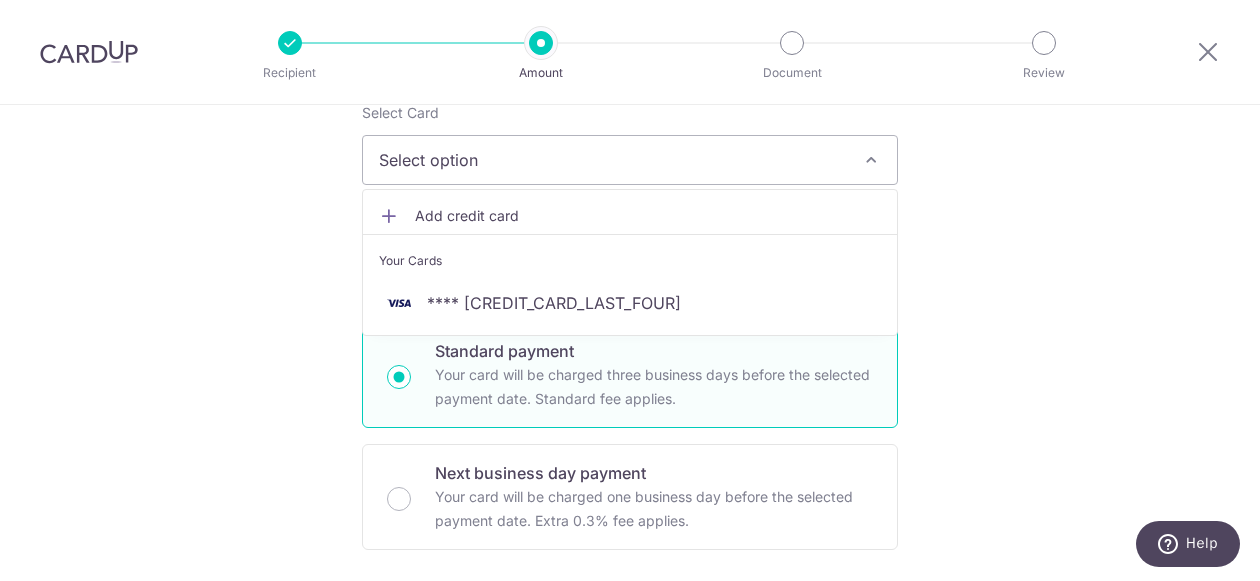 scroll, scrollTop: 354, scrollLeft: 0, axis: vertical 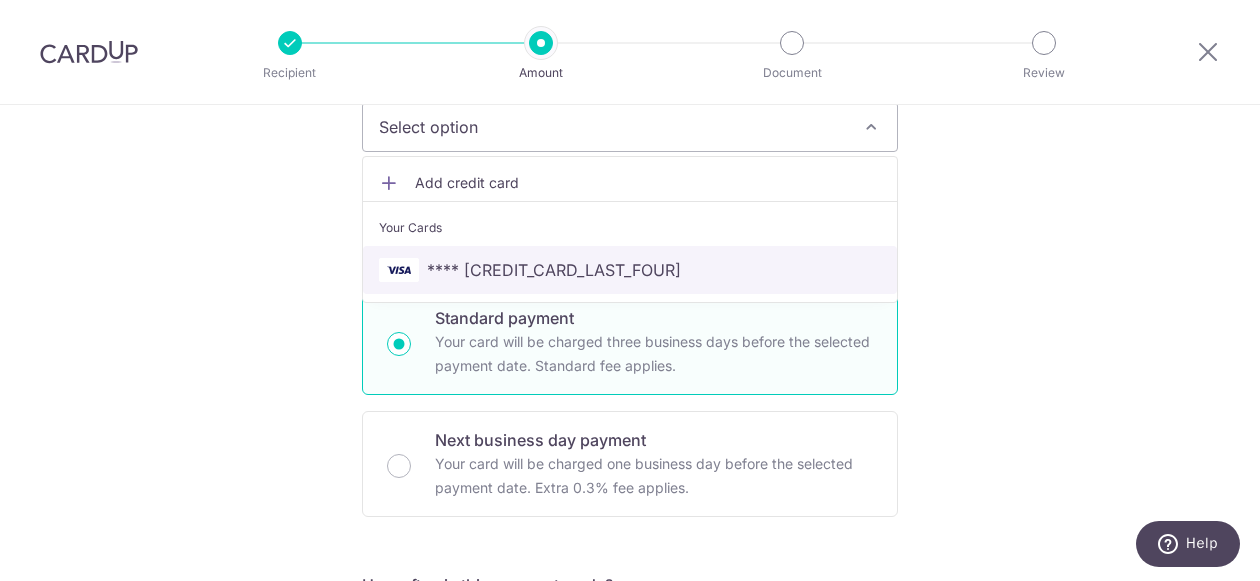click on "**** 3140" at bounding box center [630, 270] 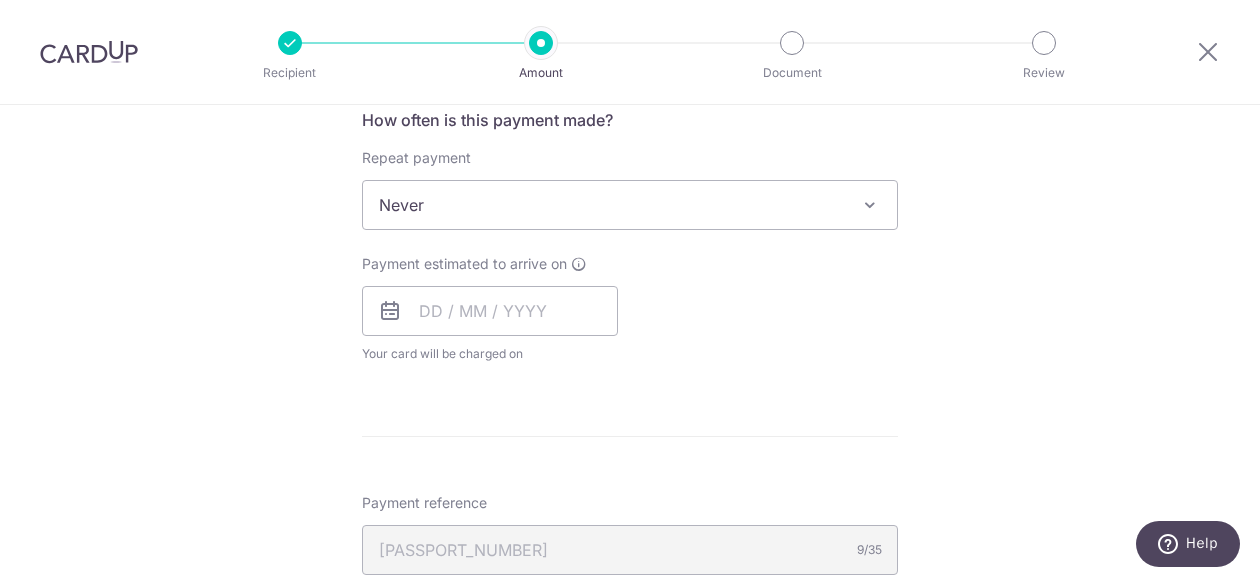 scroll, scrollTop: 826, scrollLeft: 0, axis: vertical 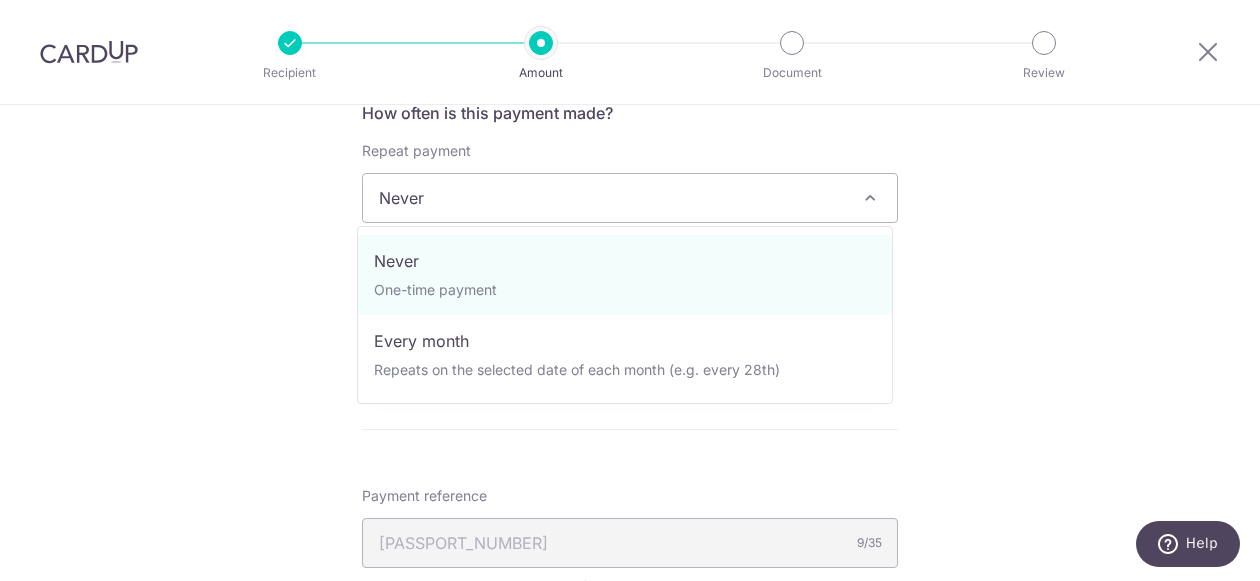 click at bounding box center (870, 198) 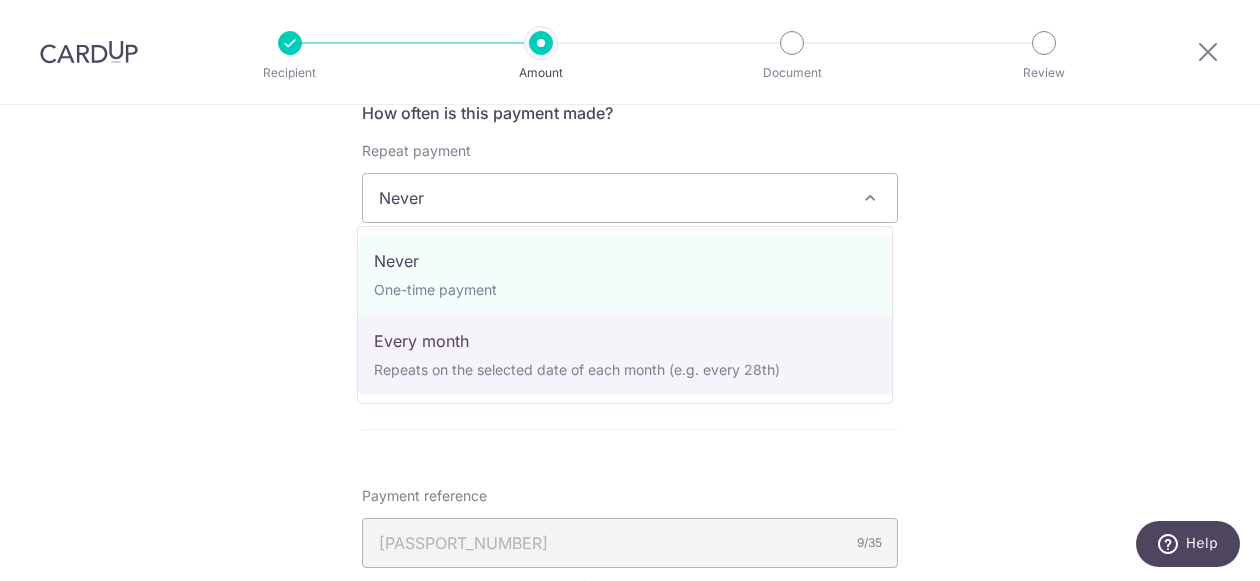 select on "3" 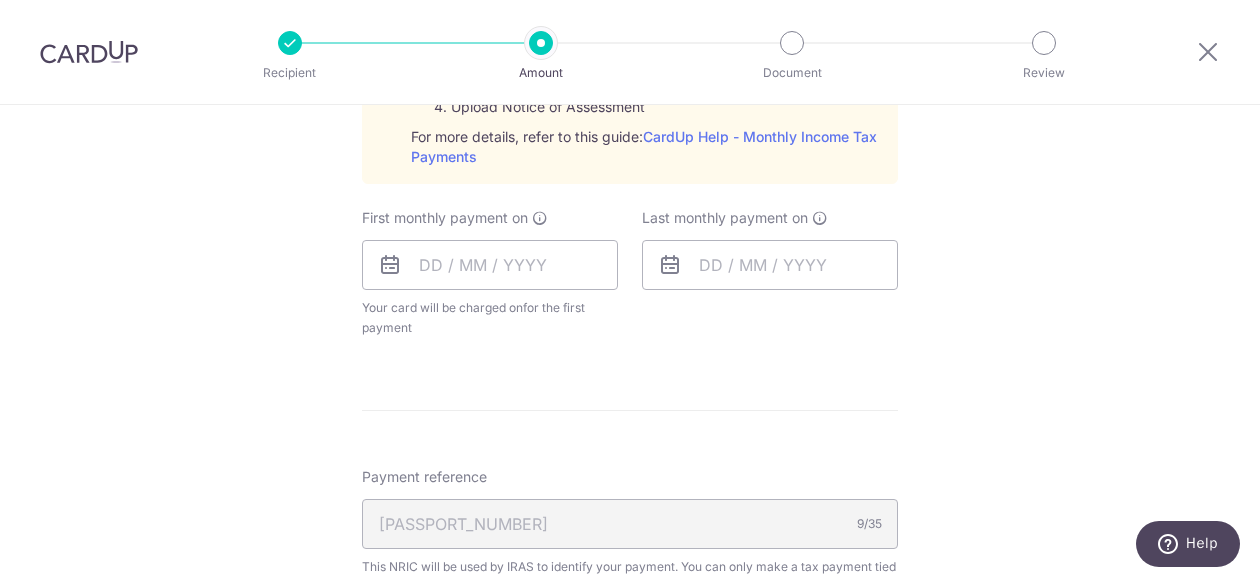 scroll, scrollTop: 1089, scrollLeft: 0, axis: vertical 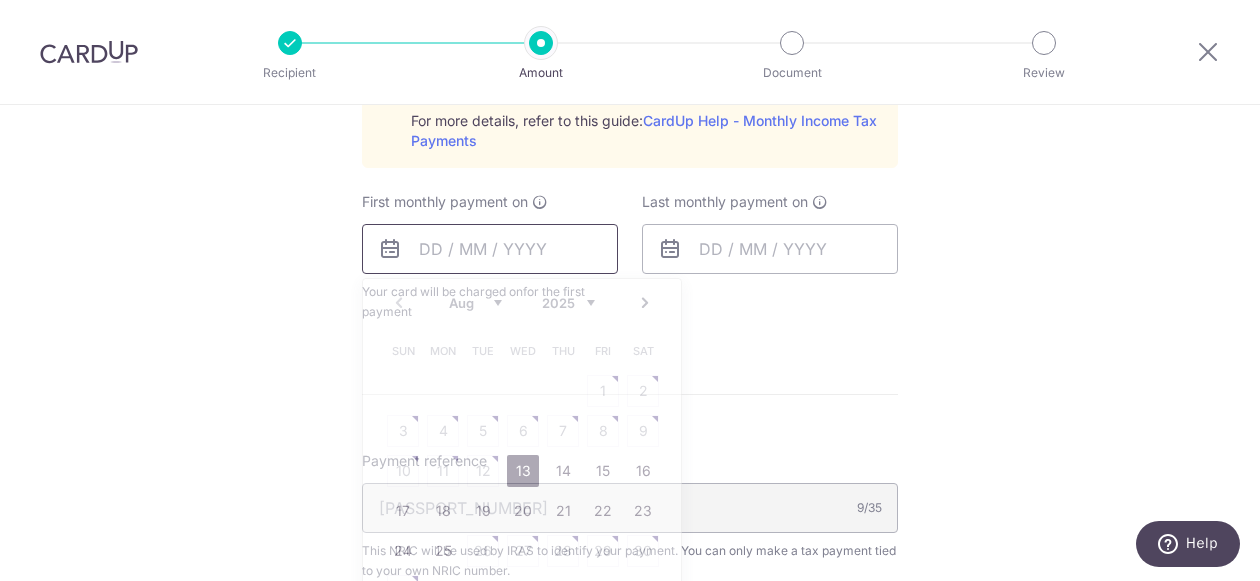 click at bounding box center [490, 249] 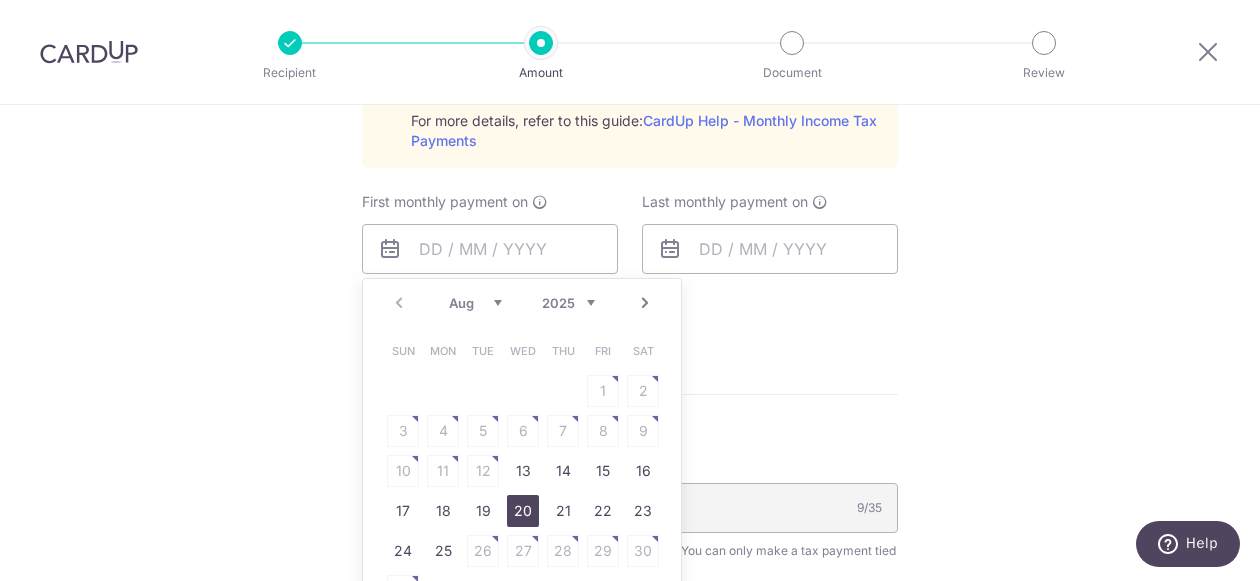 click on "20" at bounding box center (523, 511) 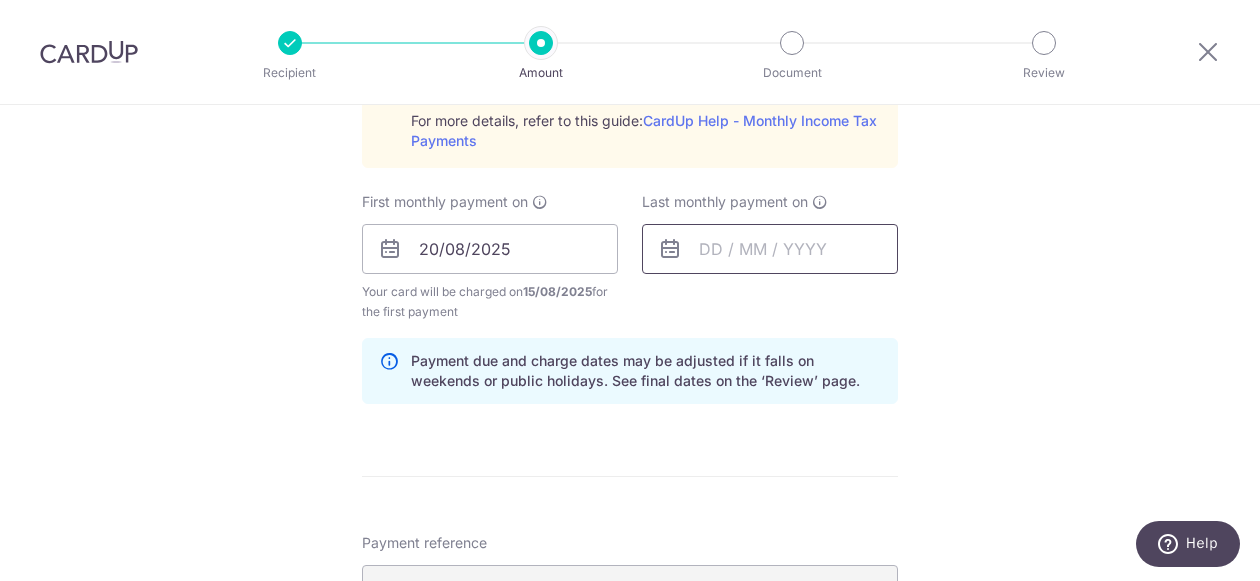 click at bounding box center (770, 249) 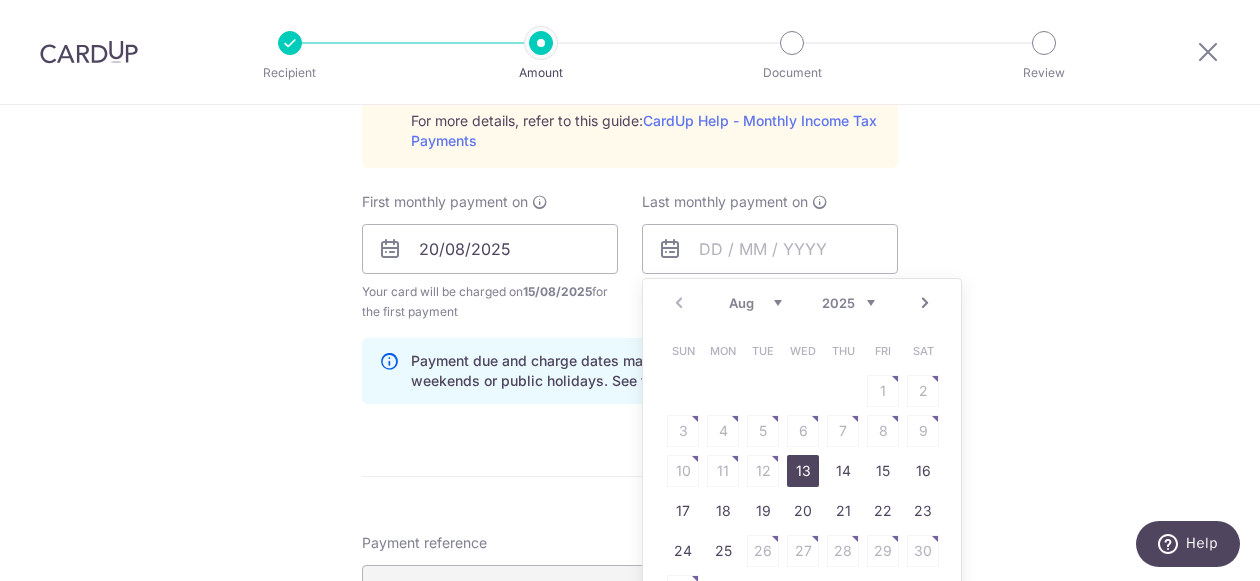 click on "2025 2026" at bounding box center [848, 303] 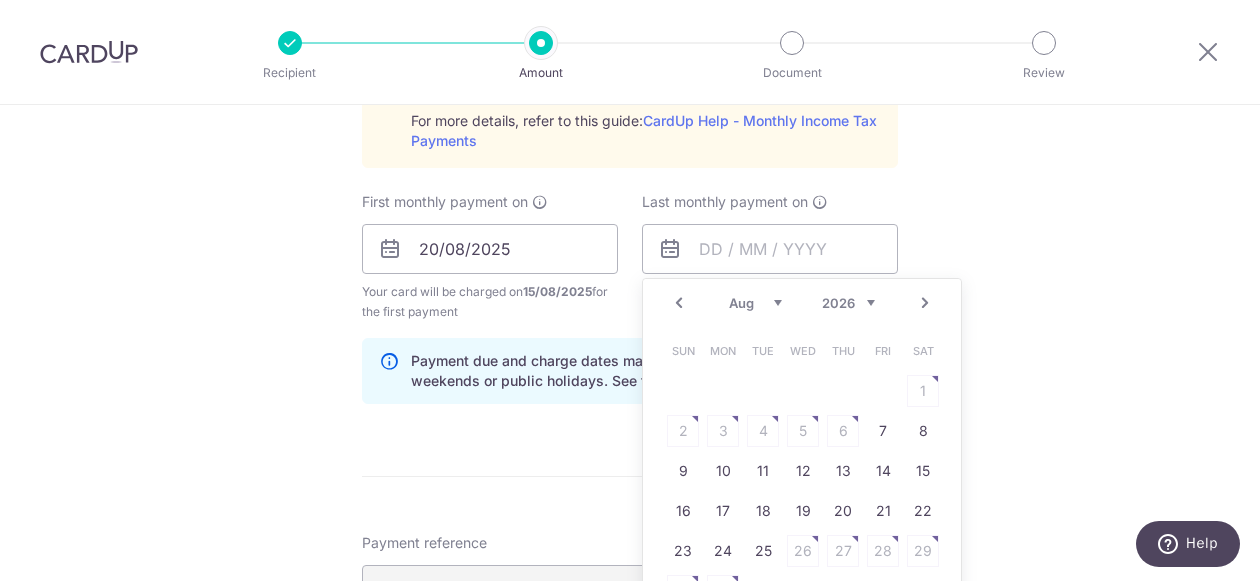 click on "Jan Feb Mar Apr May Jun Jul Aug Sep" at bounding box center [755, 303] 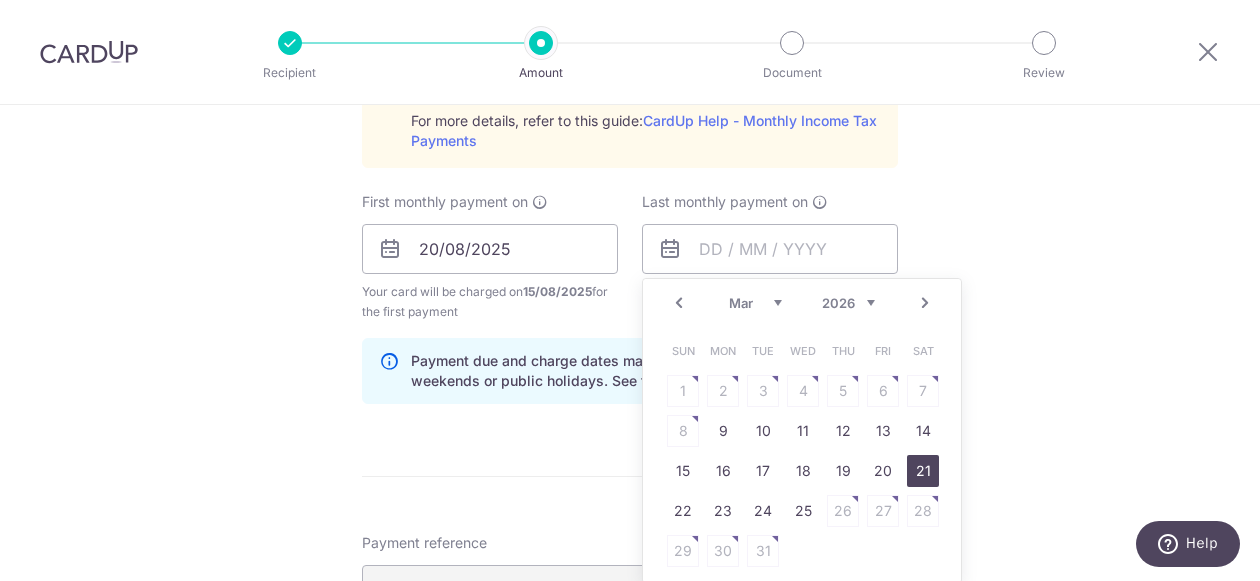 click on "21" at bounding box center (923, 471) 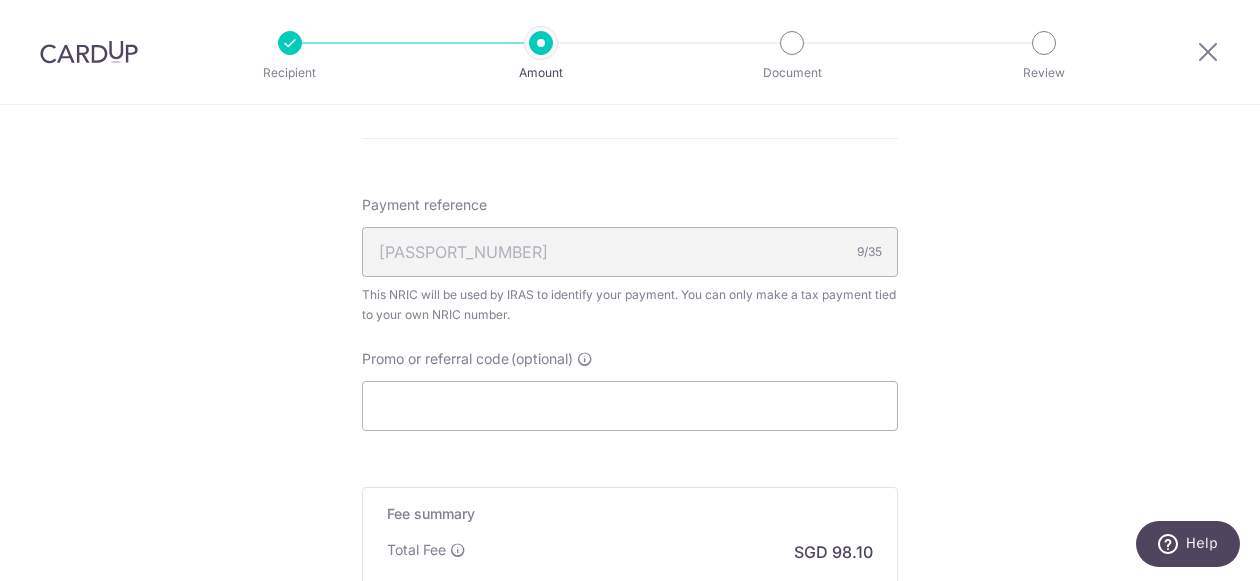 scroll, scrollTop: 1442, scrollLeft: 0, axis: vertical 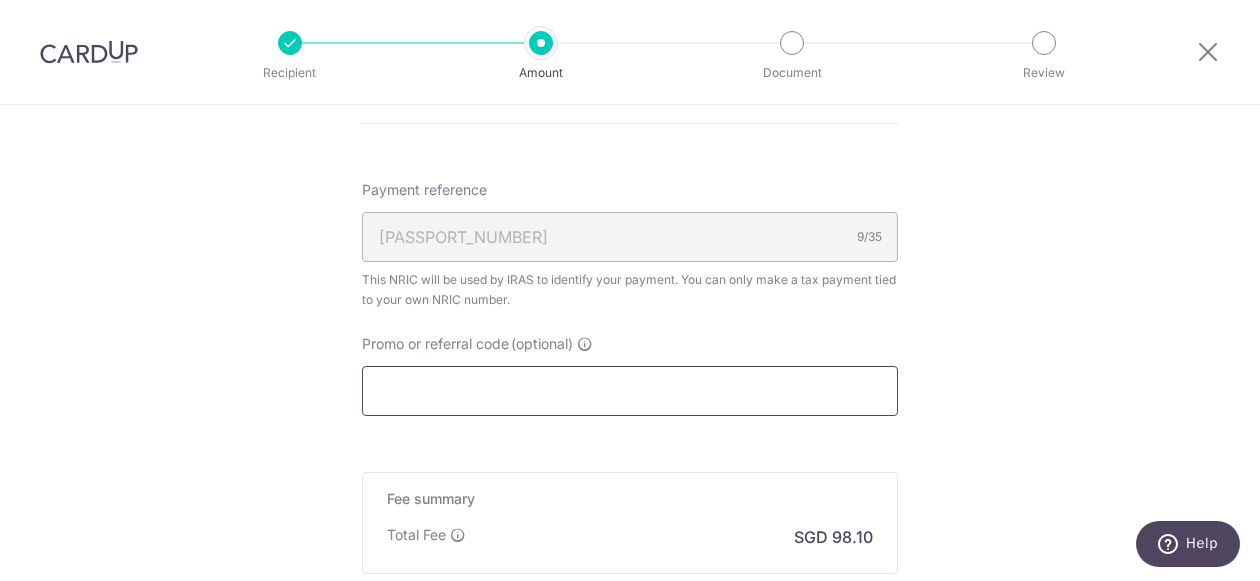 click on "Promo or referral code
(optional)" at bounding box center [630, 391] 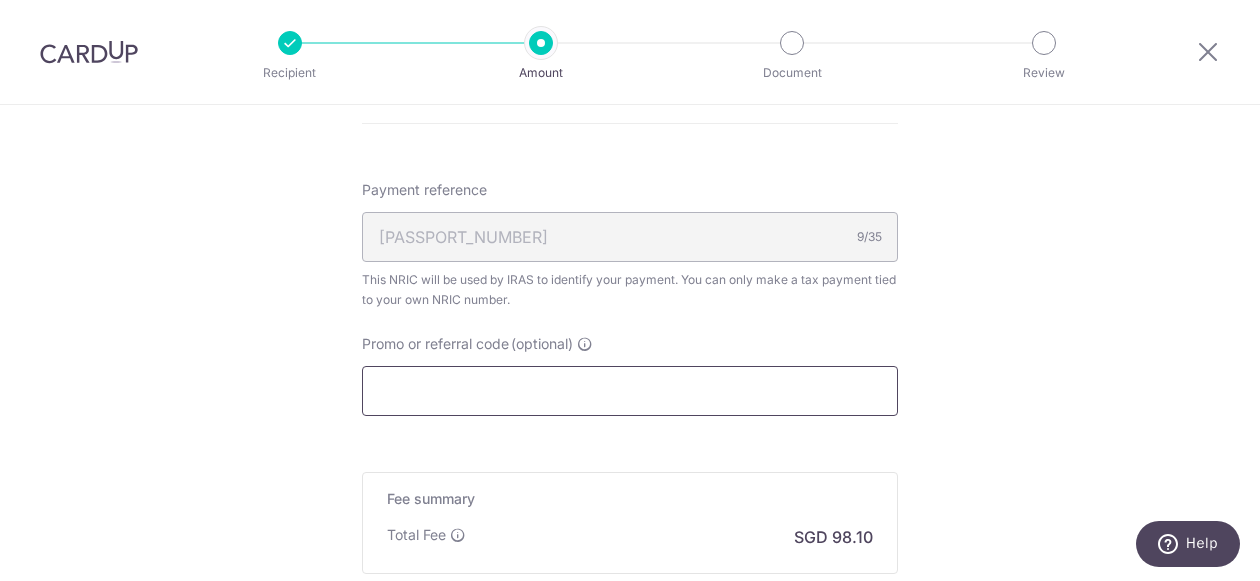 type on "ocbctax173" 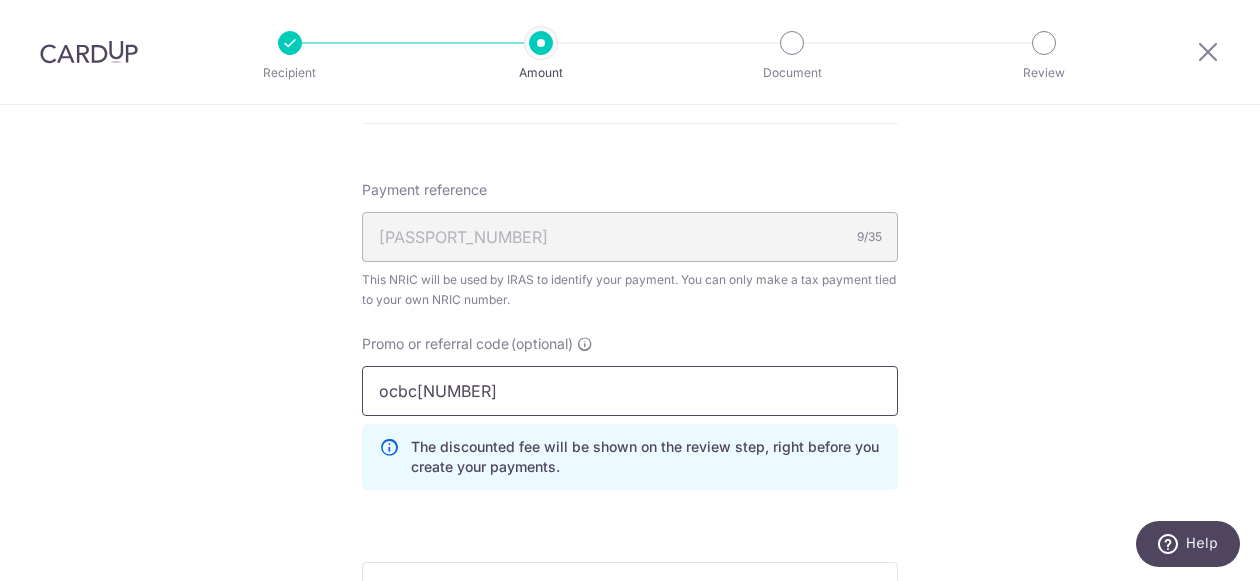 scroll, scrollTop: 681, scrollLeft: 0, axis: vertical 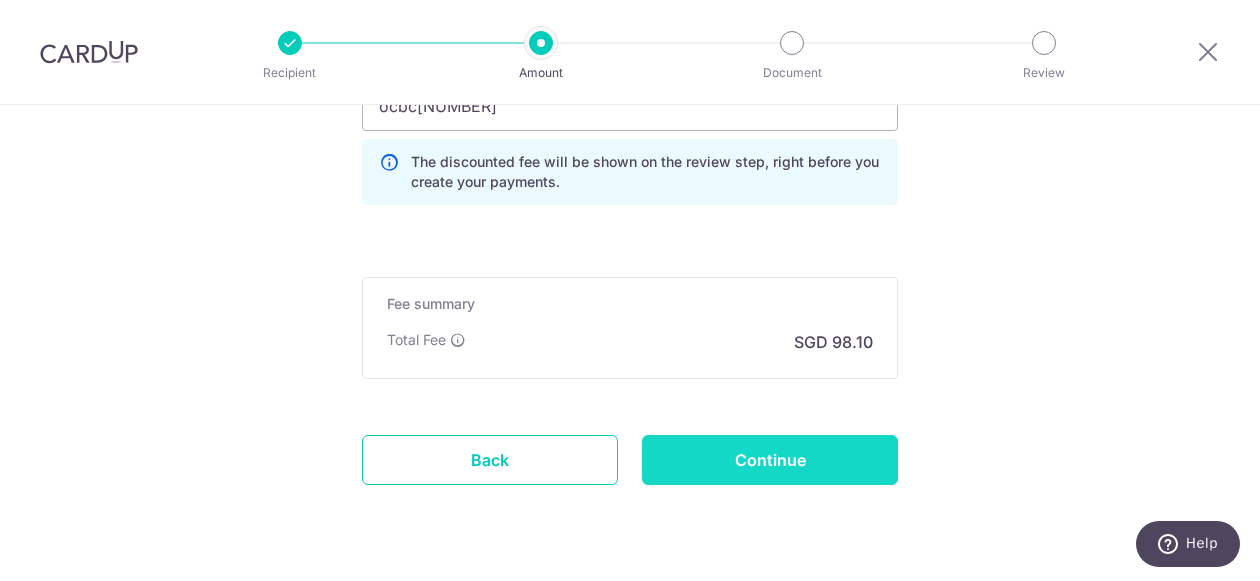 click on "Continue" at bounding box center [770, 460] 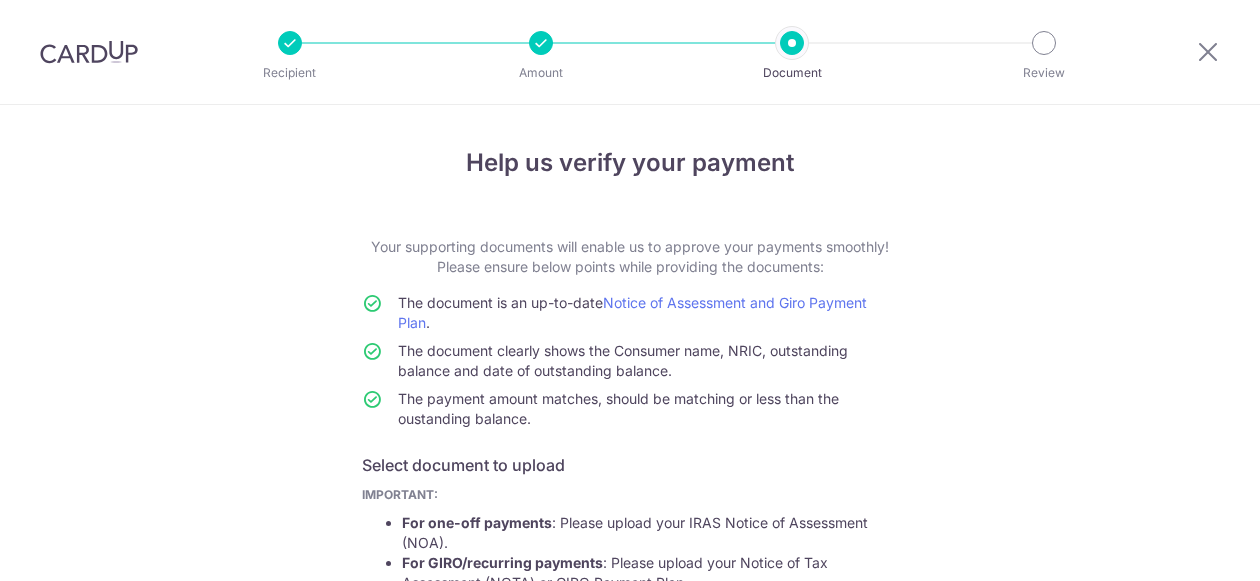 scroll, scrollTop: 0, scrollLeft: 0, axis: both 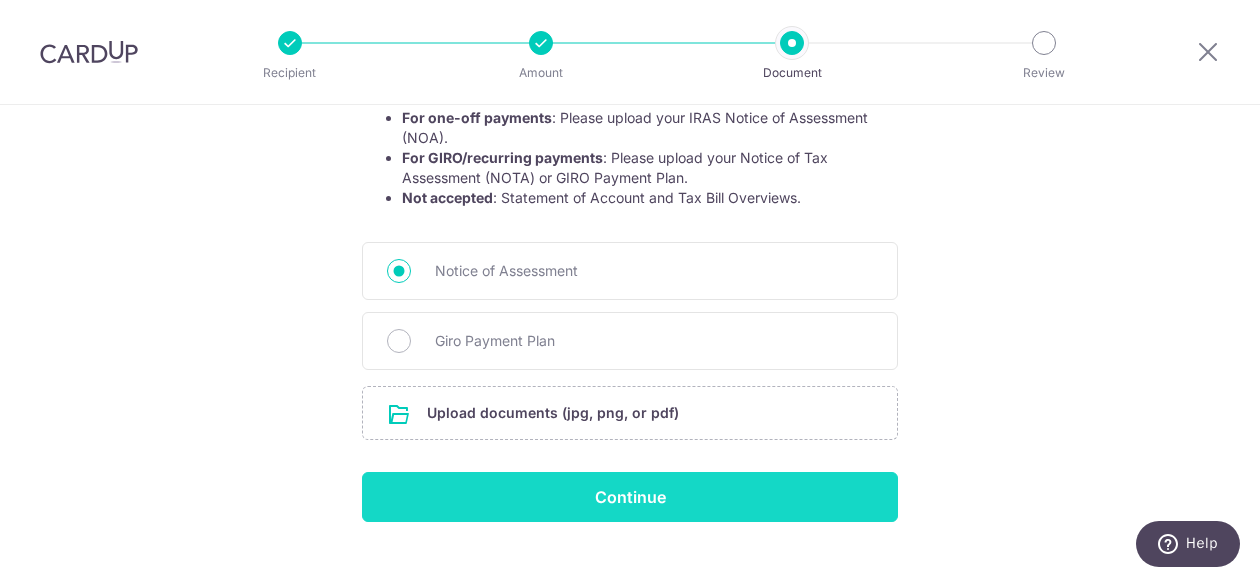 click on "Continue" at bounding box center [630, 497] 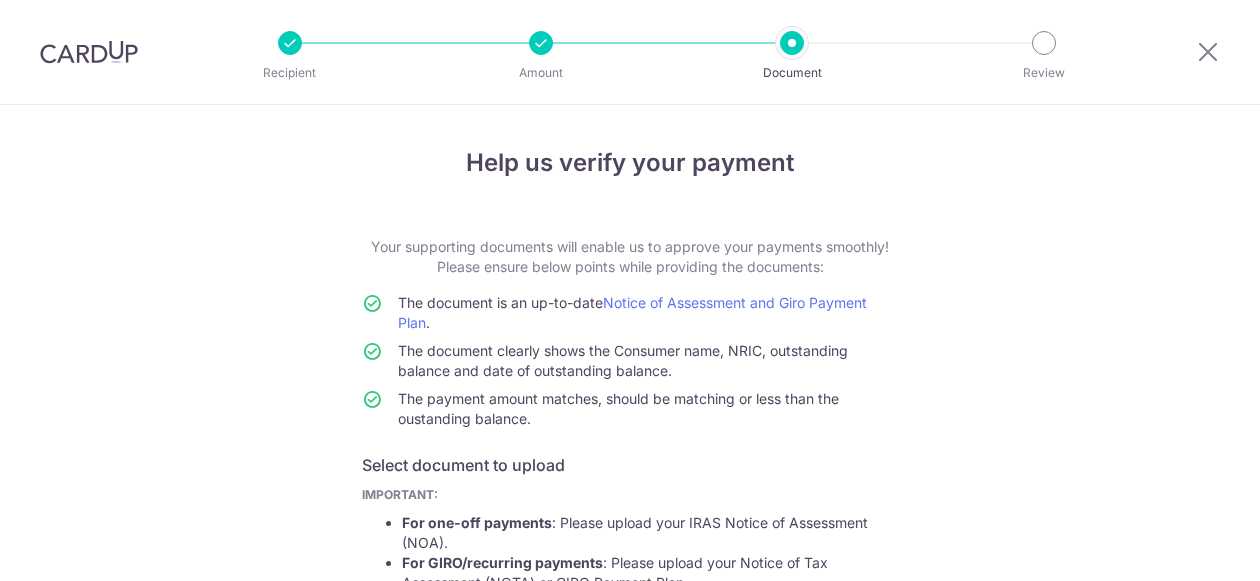 scroll, scrollTop: 0, scrollLeft: 0, axis: both 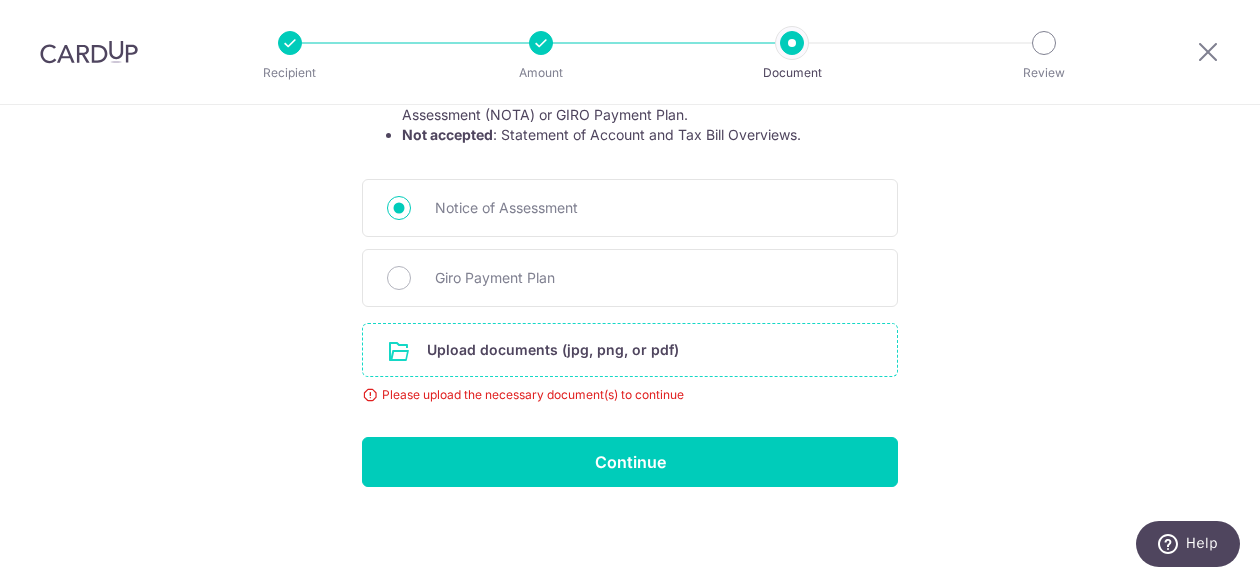 click at bounding box center [630, 350] 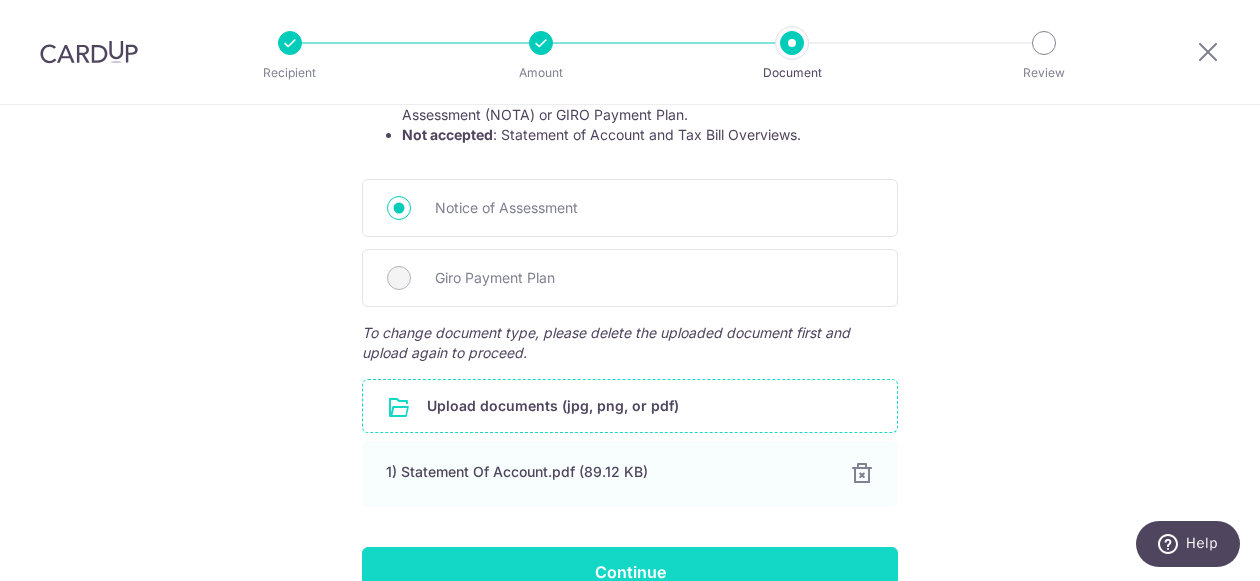 click on "Continue" at bounding box center (630, 572) 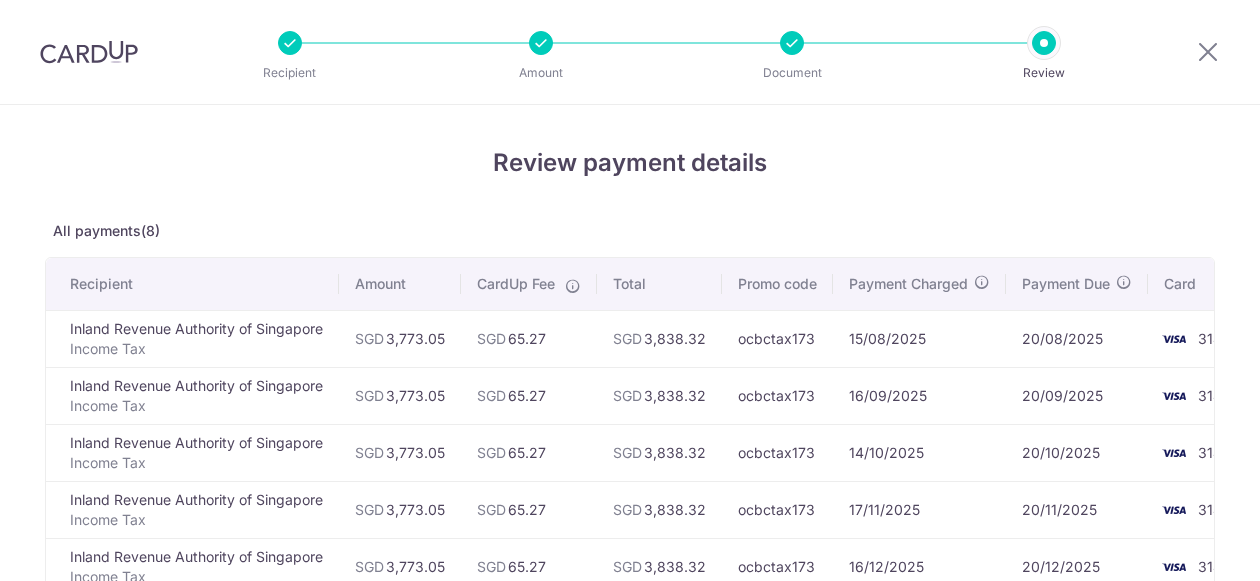scroll, scrollTop: 0, scrollLeft: 0, axis: both 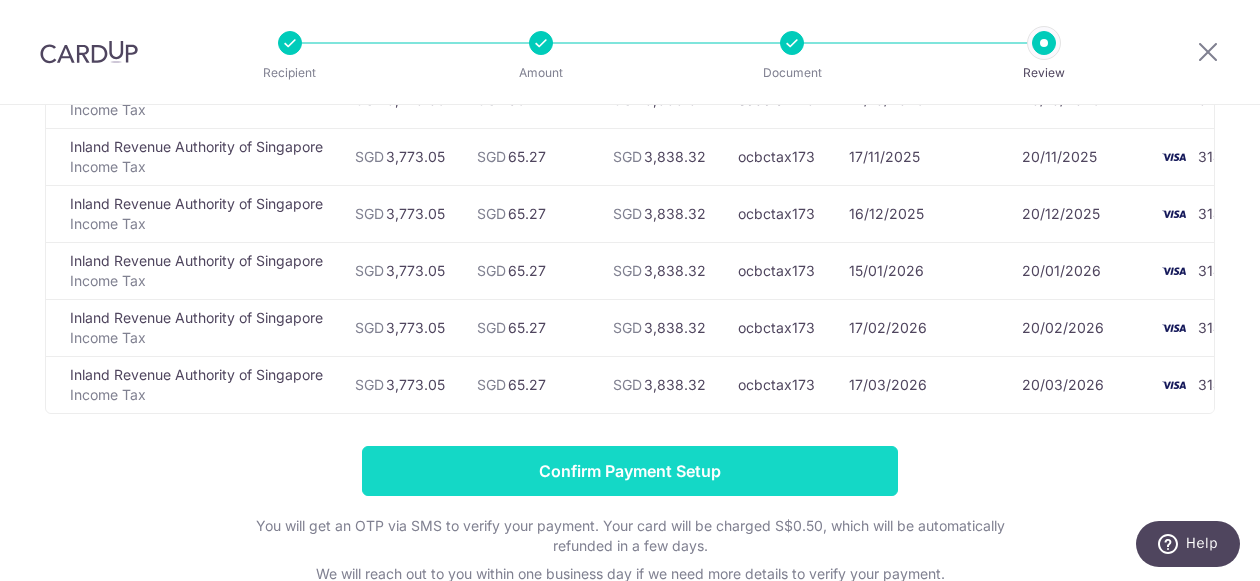 click on "Confirm Payment Setup" at bounding box center [630, 471] 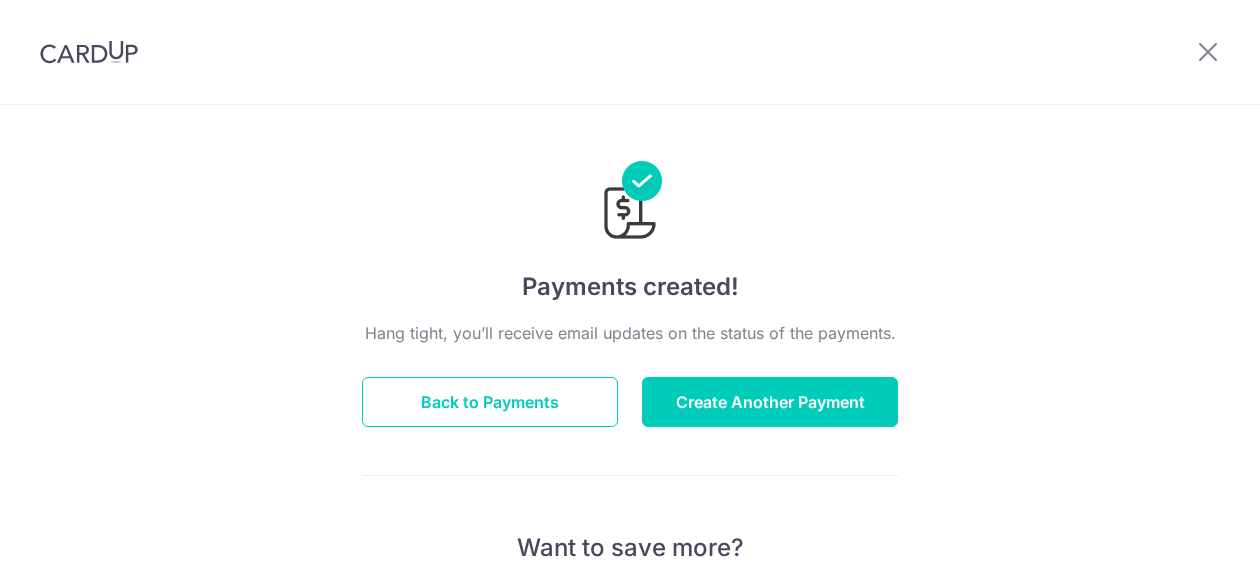 scroll, scrollTop: 0, scrollLeft: 0, axis: both 